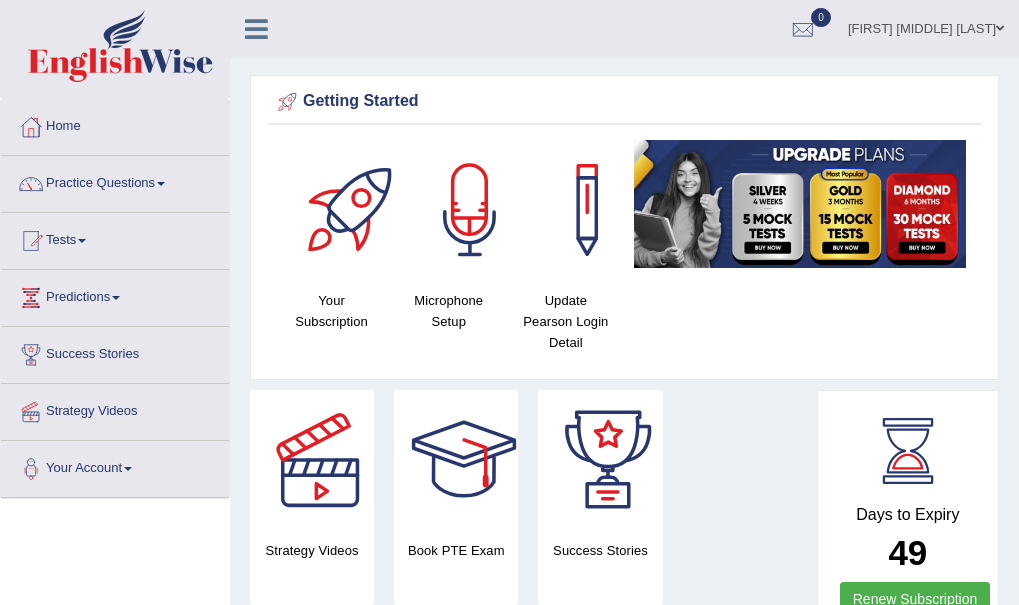 scroll, scrollTop: 0, scrollLeft: 0, axis: both 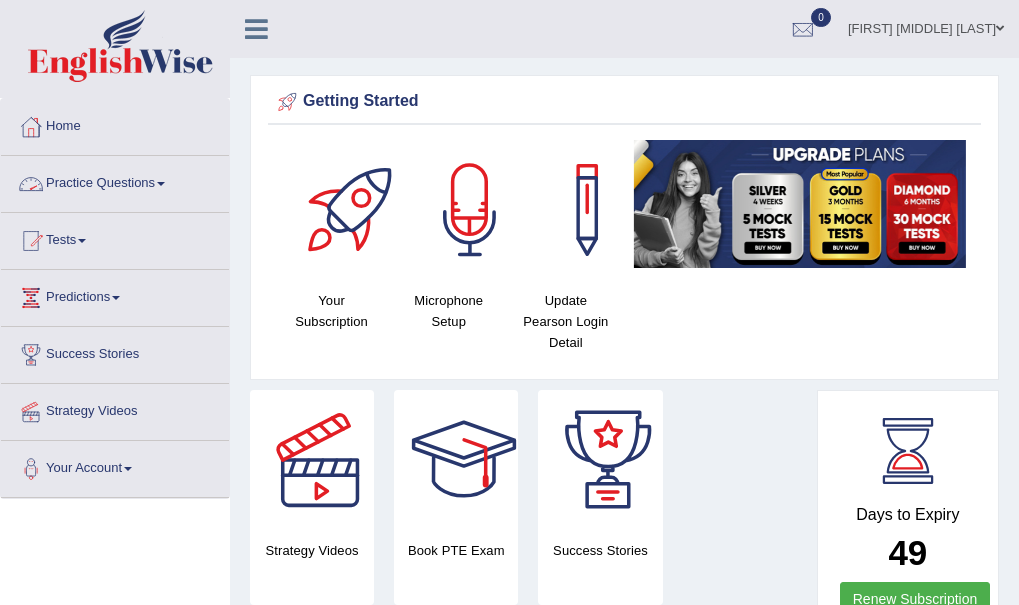 click on "Practice Questions" at bounding box center [115, 181] 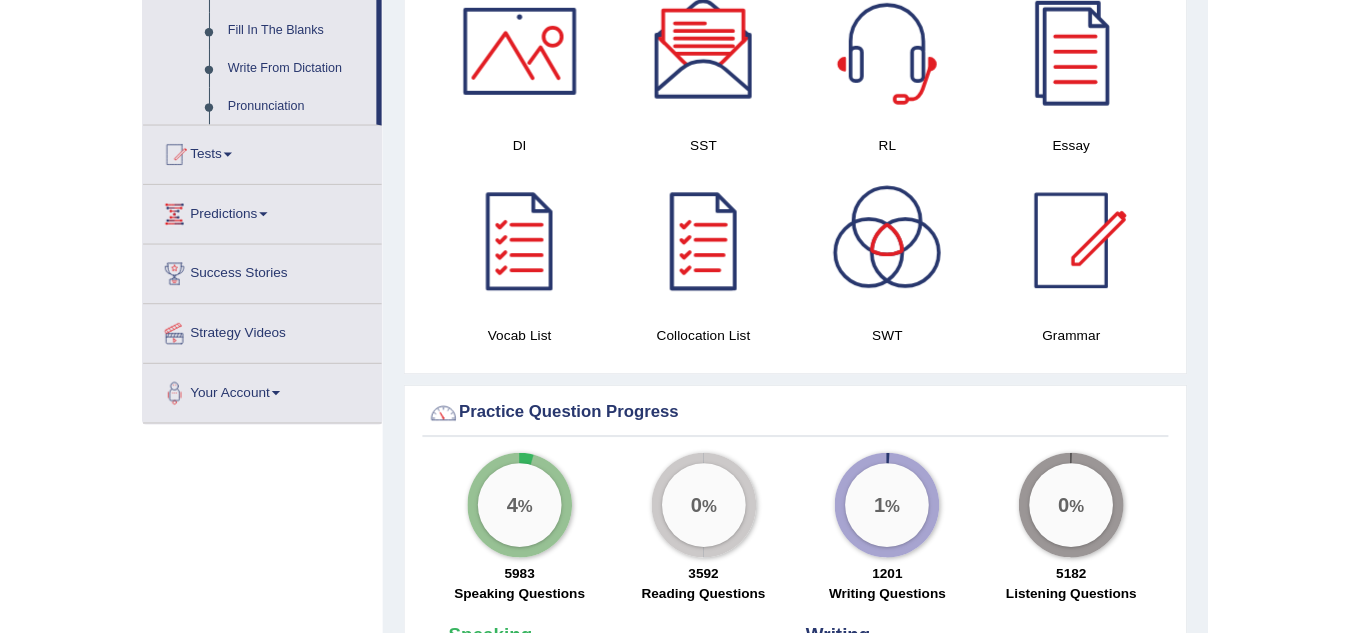 scroll, scrollTop: 1160, scrollLeft: 0, axis: vertical 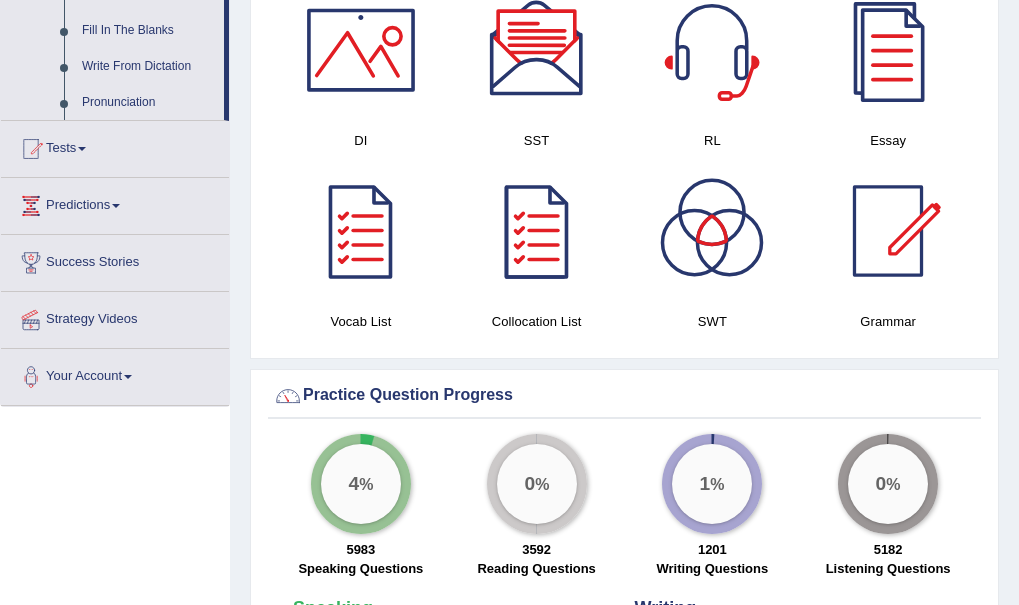click on "SST" at bounding box center (537, 65) 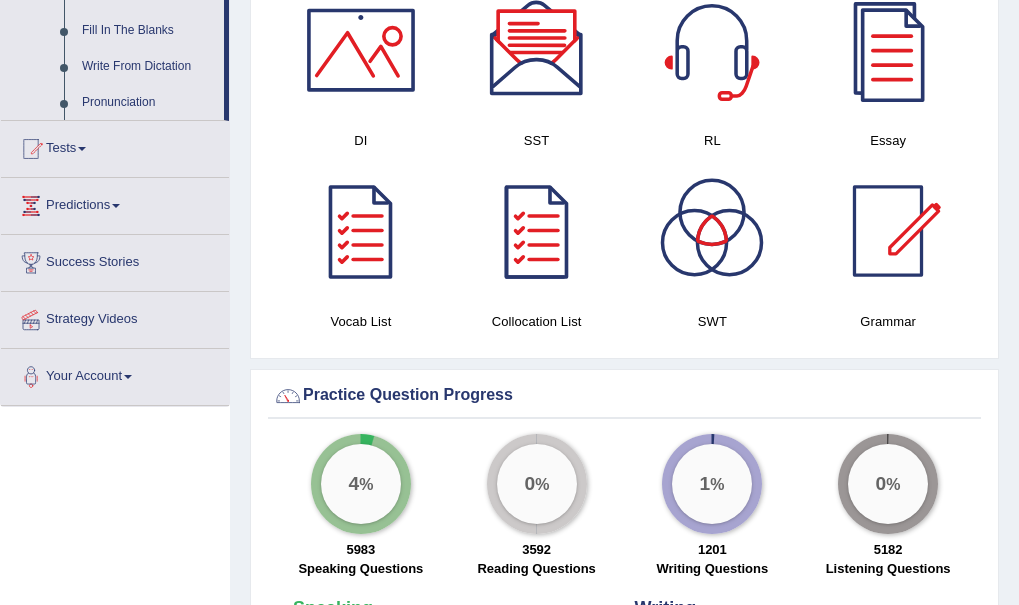click at bounding box center [537, 50] 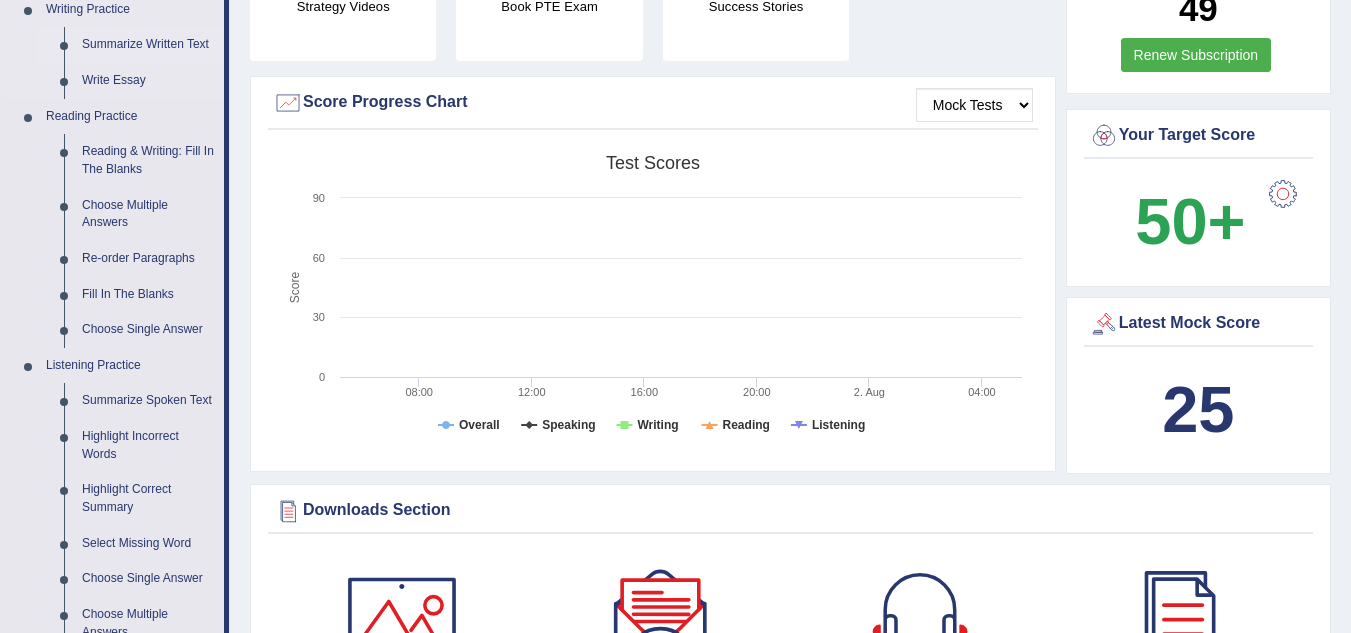 scroll, scrollTop: 560, scrollLeft: 0, axis: vertical 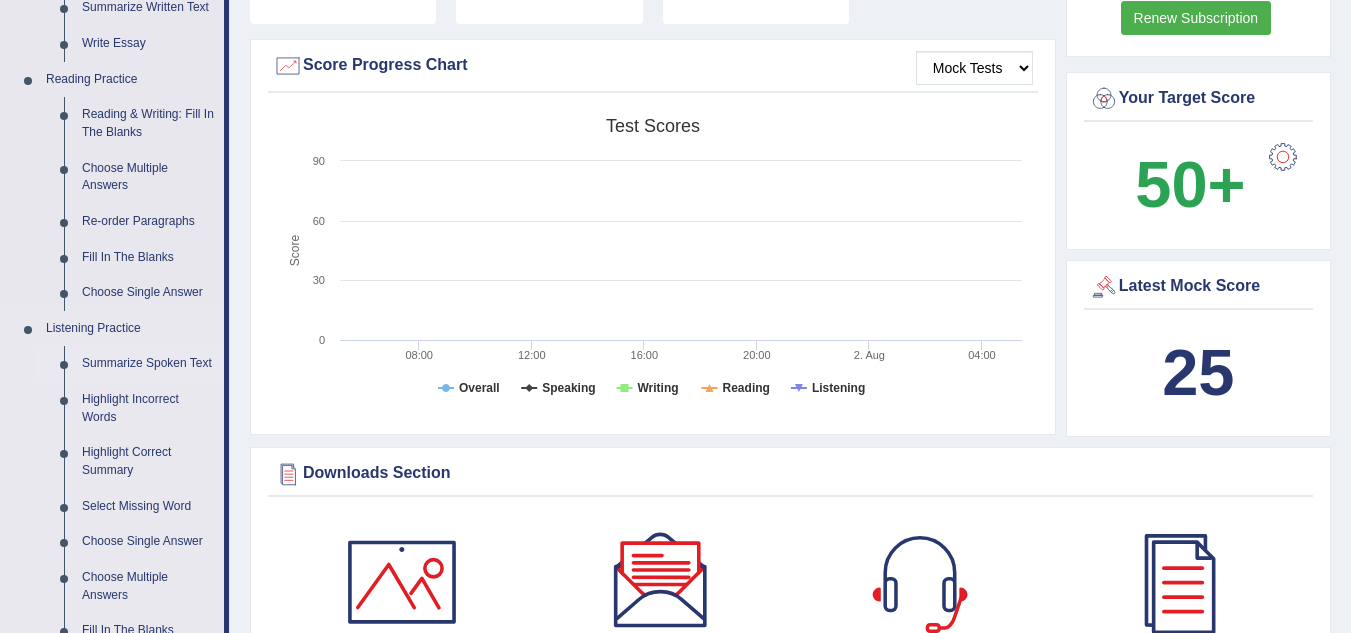 click on "Summarize Spoken Text" at bounding box center (148, 364) 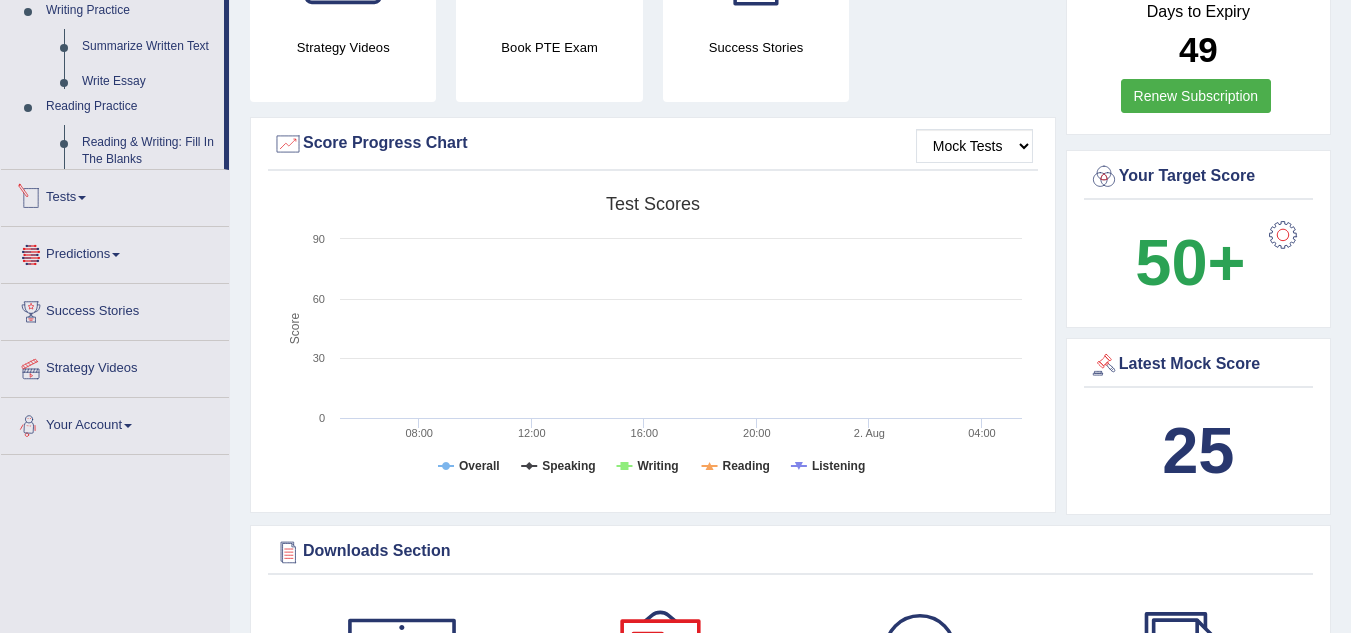 scroll, scrollTop: 1330, scrollLeft: 0, axis: vertical 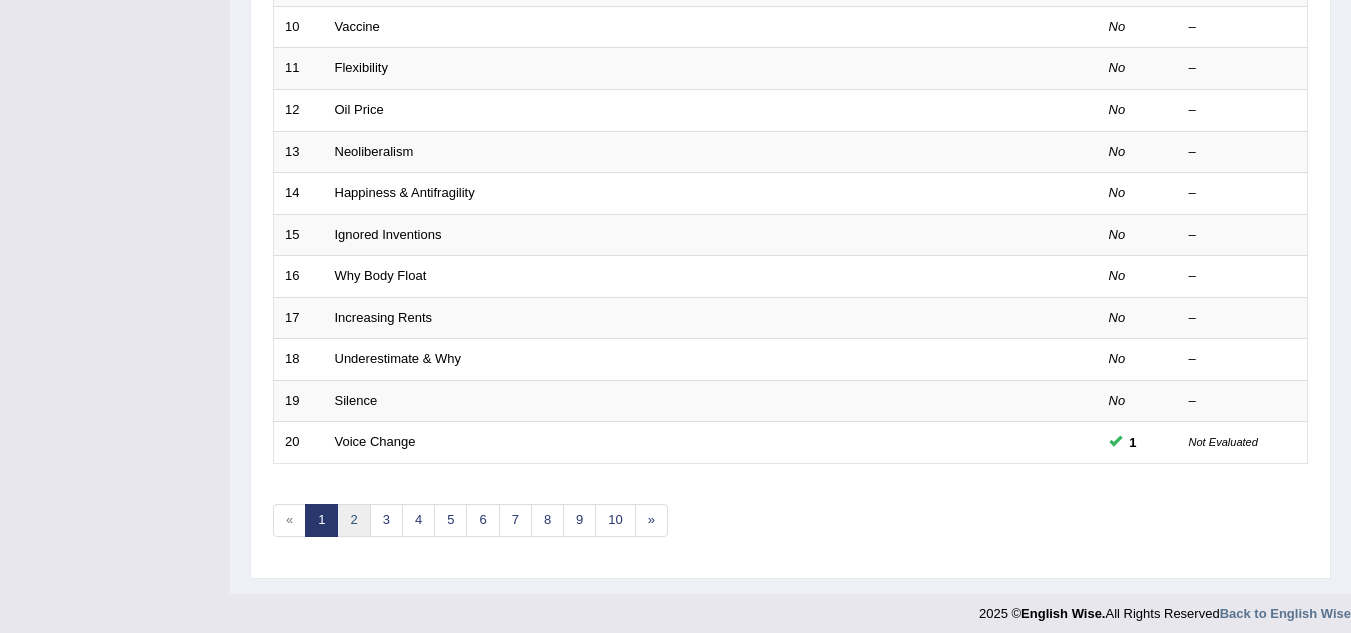 click on "2" at bounding box center (353, 520) 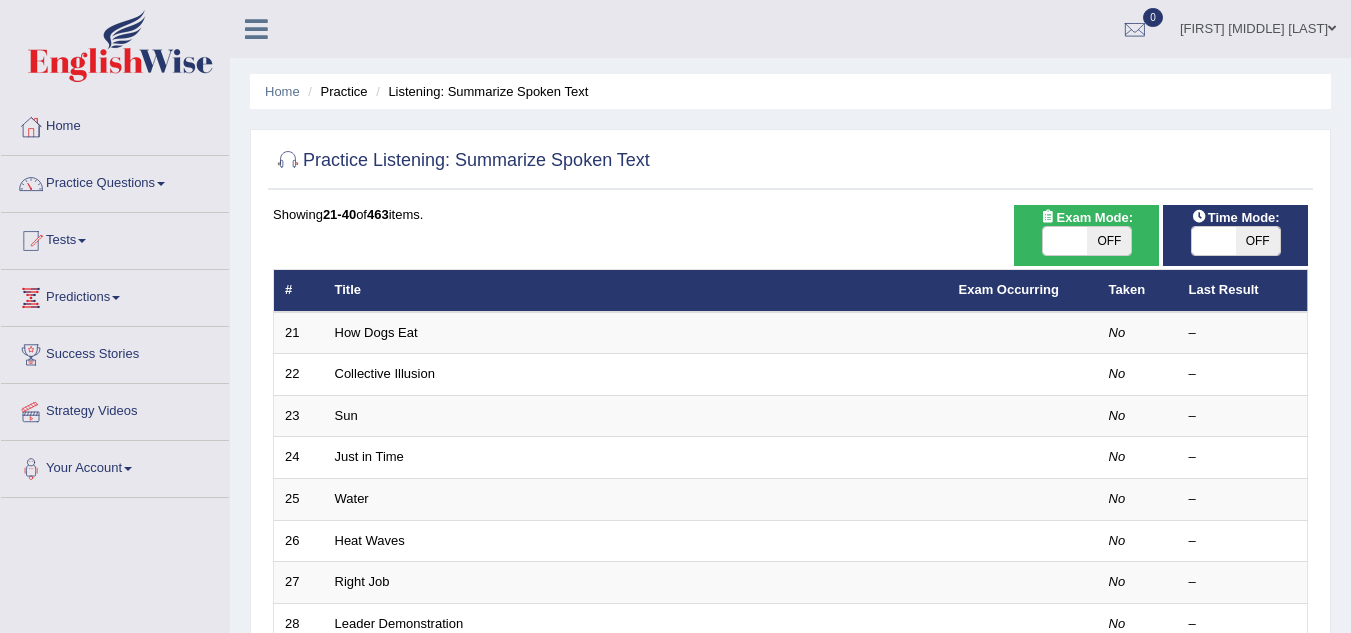 scroll, scrollTop: 0, scrollLeft: 0, axis: both 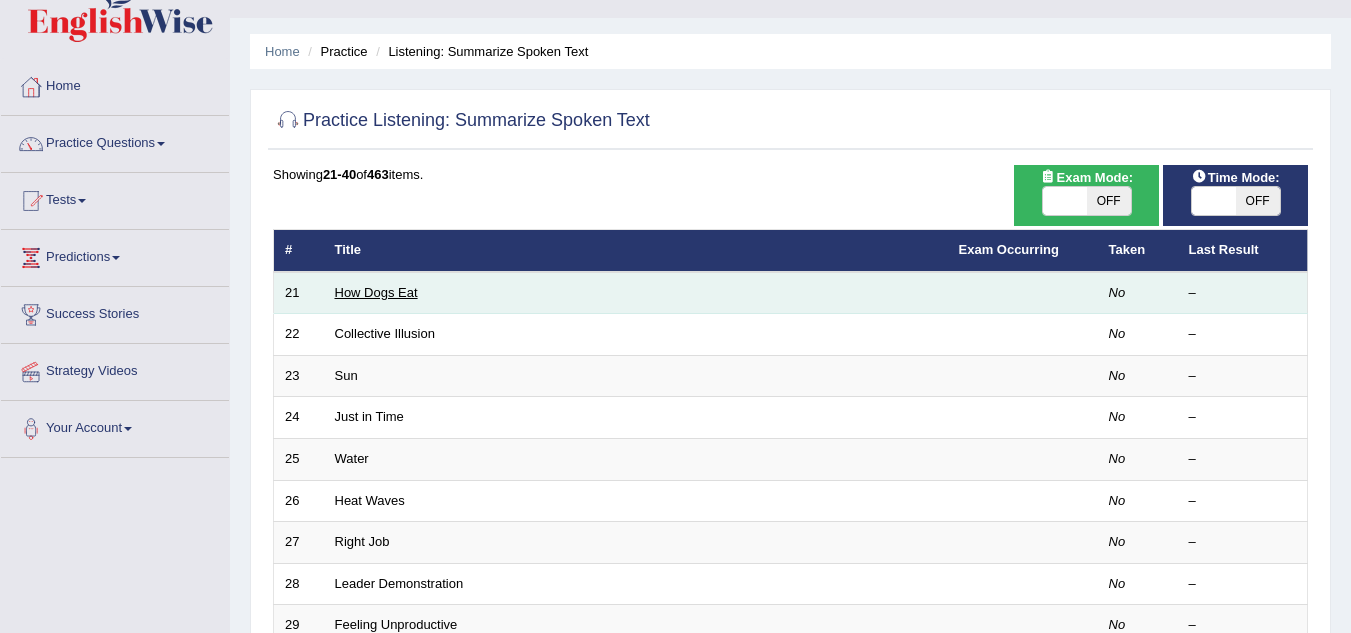 click on "How Dogs Eat" at bounding box center [376, 292] 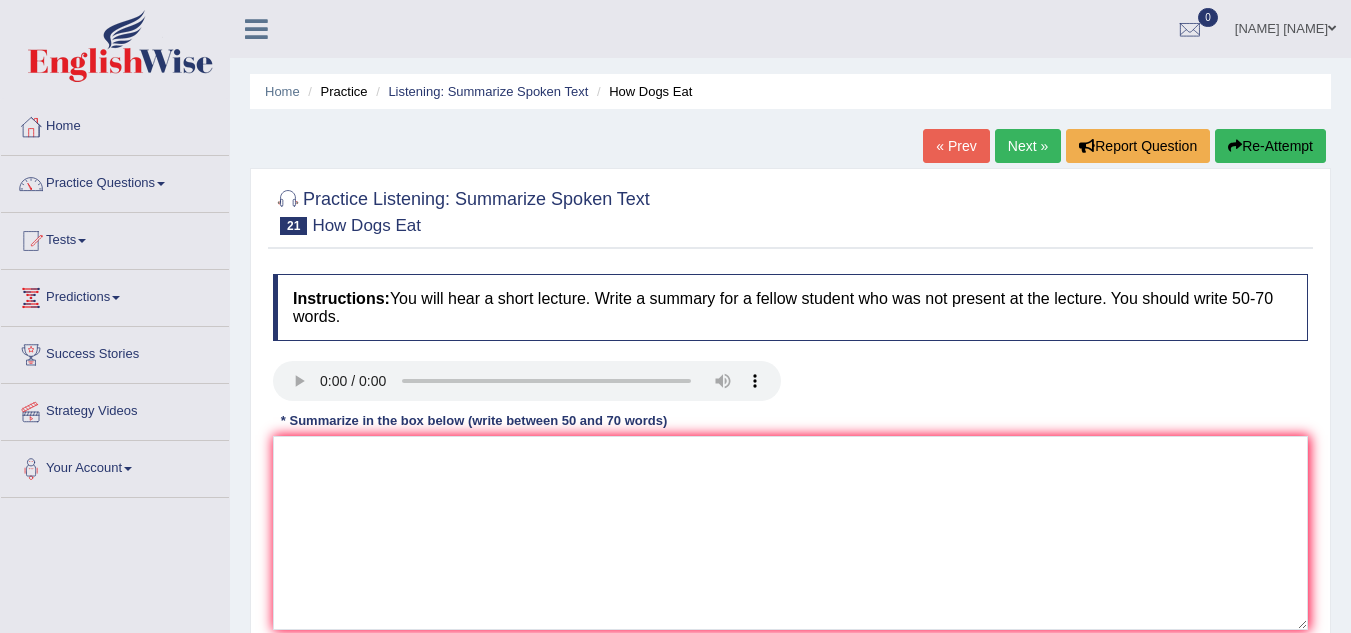 scroll, scrollTop: 0, scrollLeft: 0, axis: both 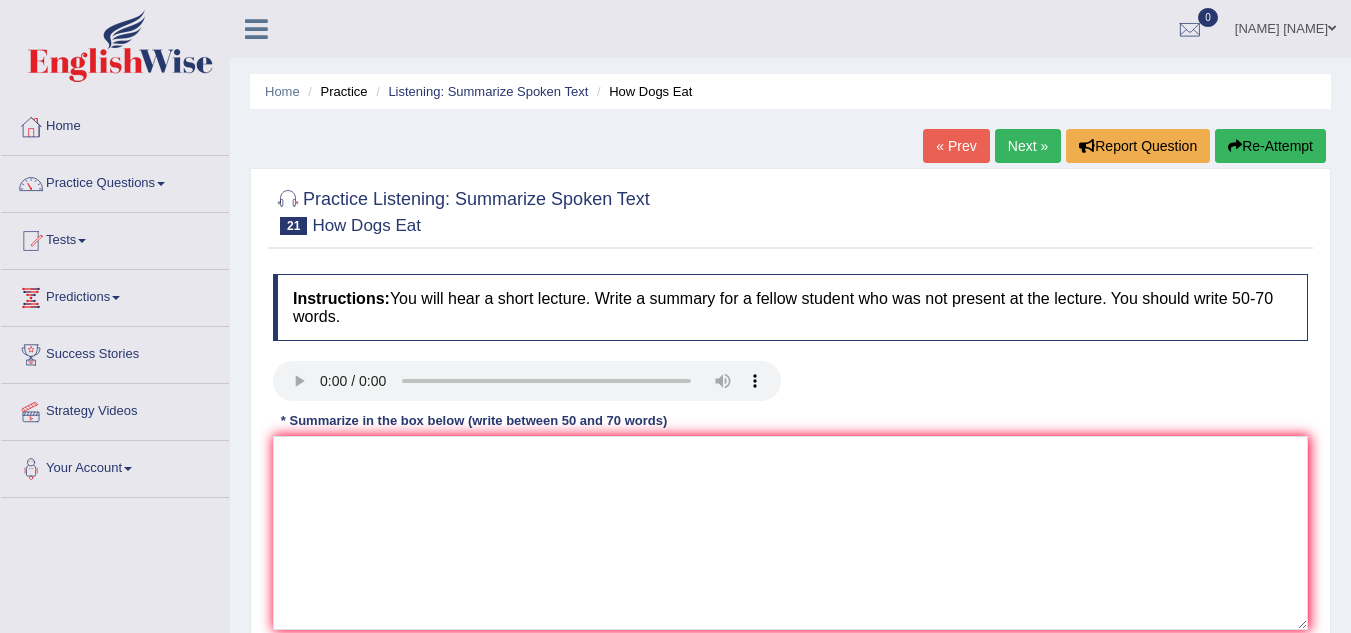 click on "Instructions:  You will hear a short lecture. Write a summary for a fellow student who was not present at the lecture. You should write 50-70 words.
Transcript: Recorded Answer: * Summarize in the box below (write between 50 and 70 words) 0 words Written Keywords: A.I. Engine Result: Processing..." at bounding box center (790, 459) 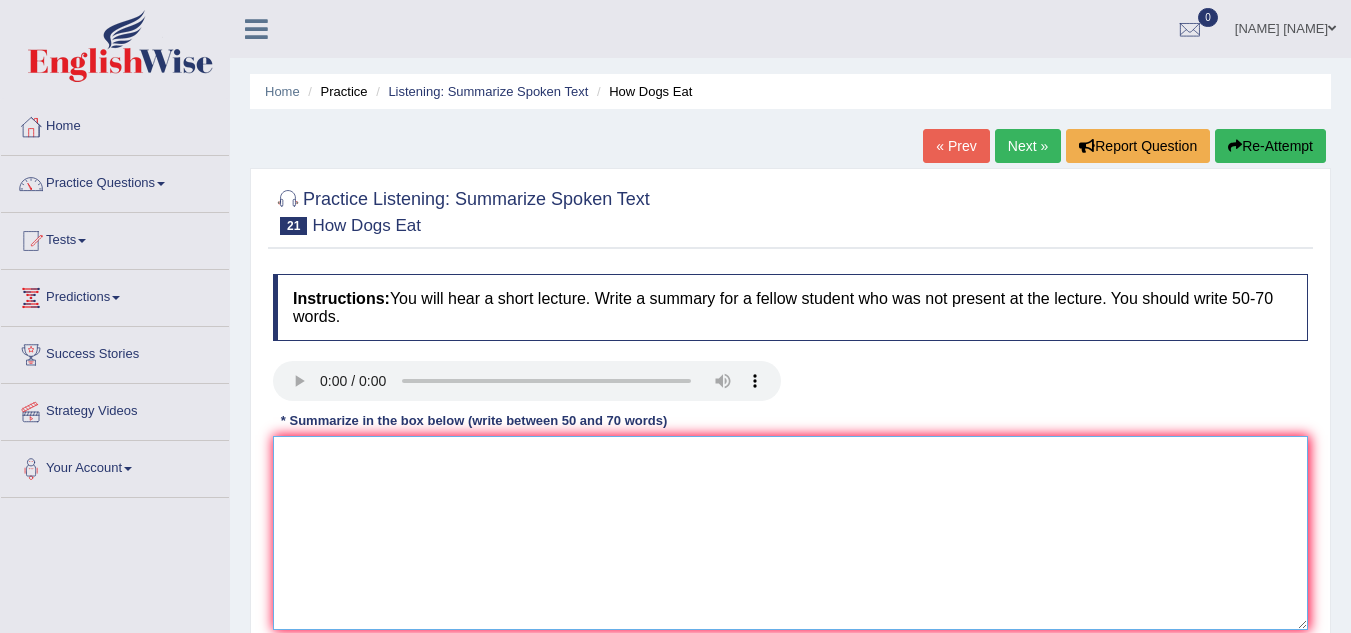 click at bounding box center (790, 533) 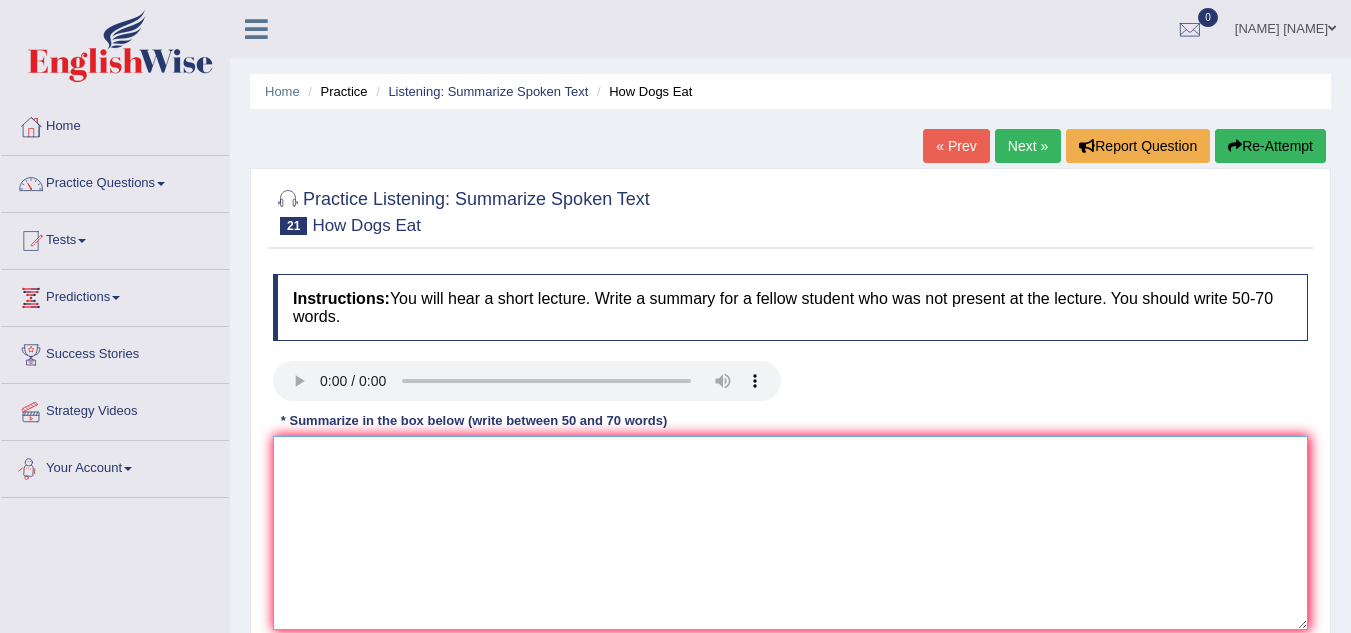 click at bounding box center (790, 533) 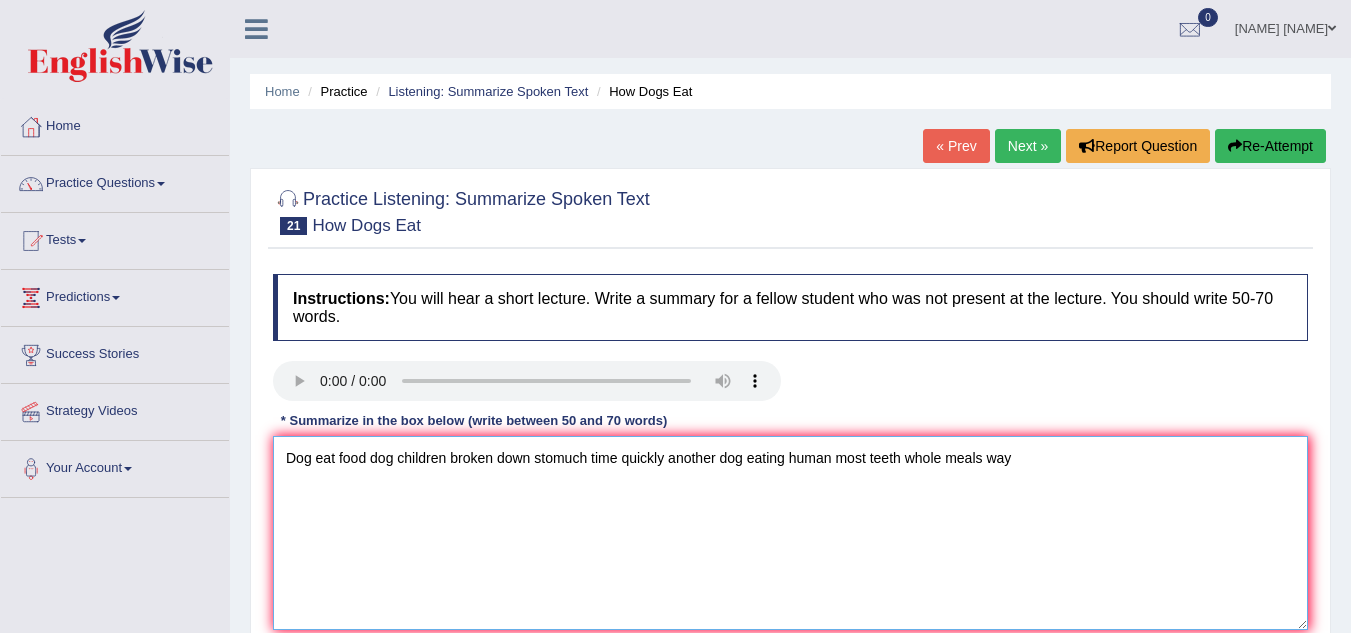 click on "Dog eat food dog children broken down stomuch time quickly another dog eating human most teeth whole meals way" at bounding box center [790, 533] 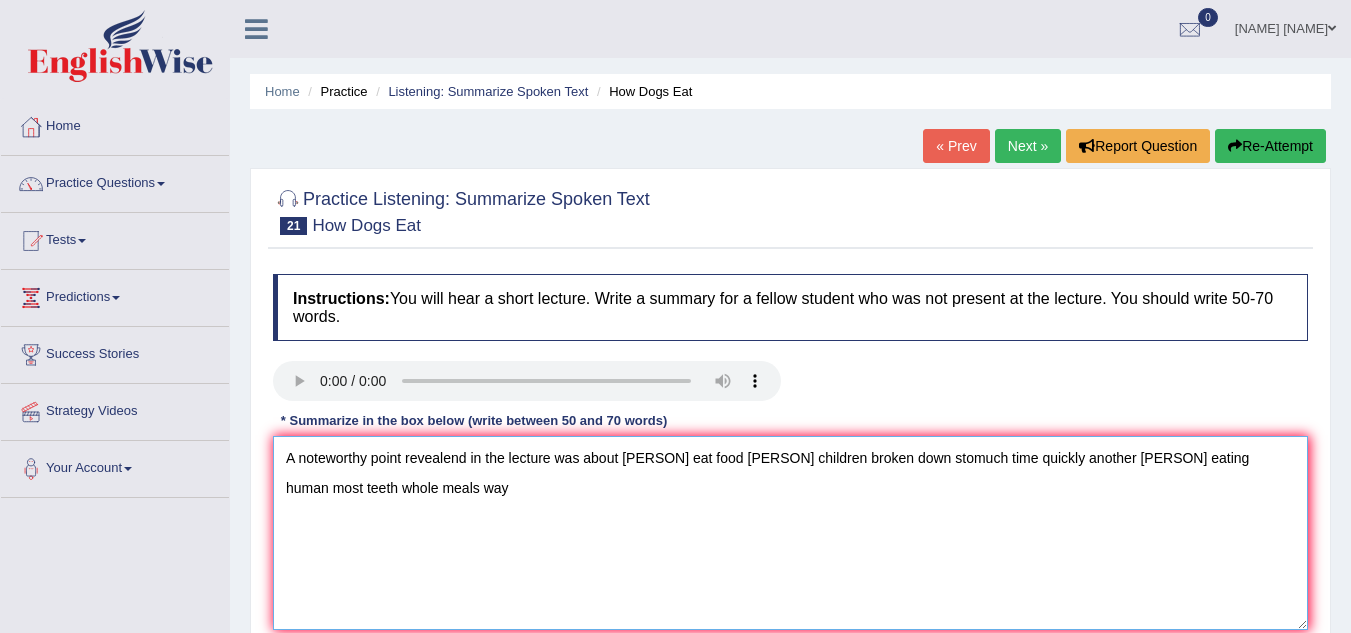 click on "A noteworthy point revealend in the lecture was about Dog eat food dog children broken down stomuch time quickly another dog eating human most teeth whole meals way" at bounding box center (790, 533) 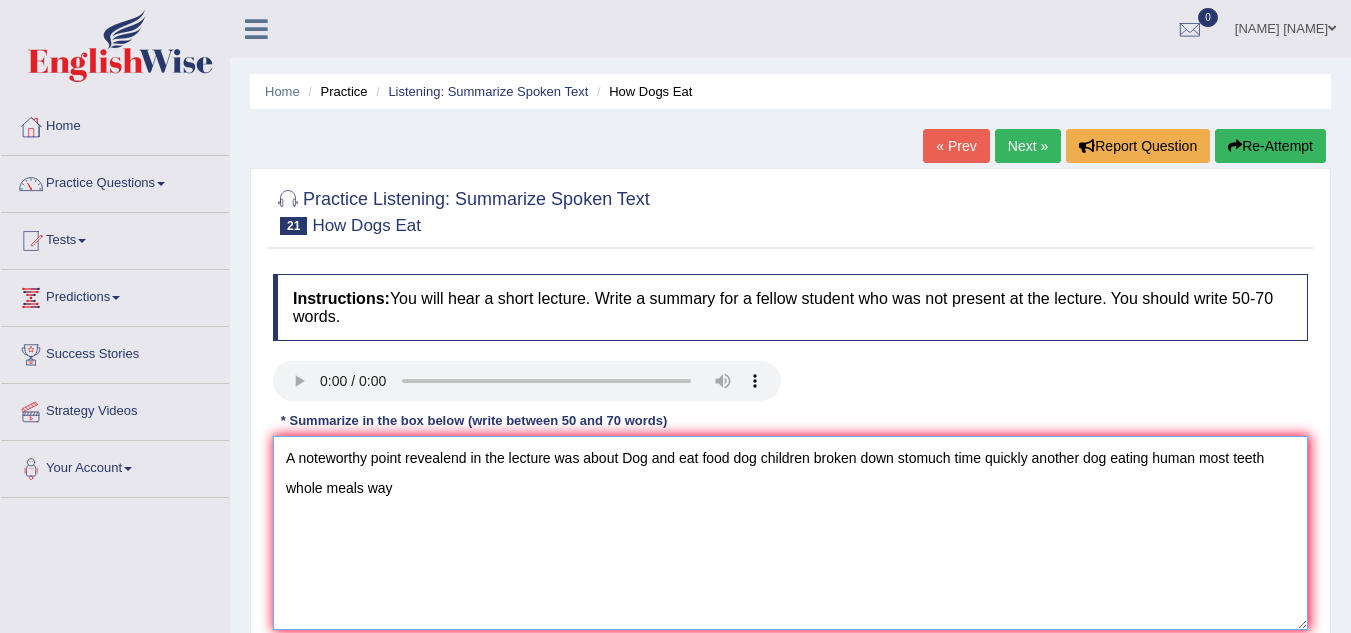 click on "A noteworthy point revealend in the lecture was about Dog and eat food dog children broken down stomuch time quickly another dog eating human most teeth whole meals way" at bounding box center (790, 533) 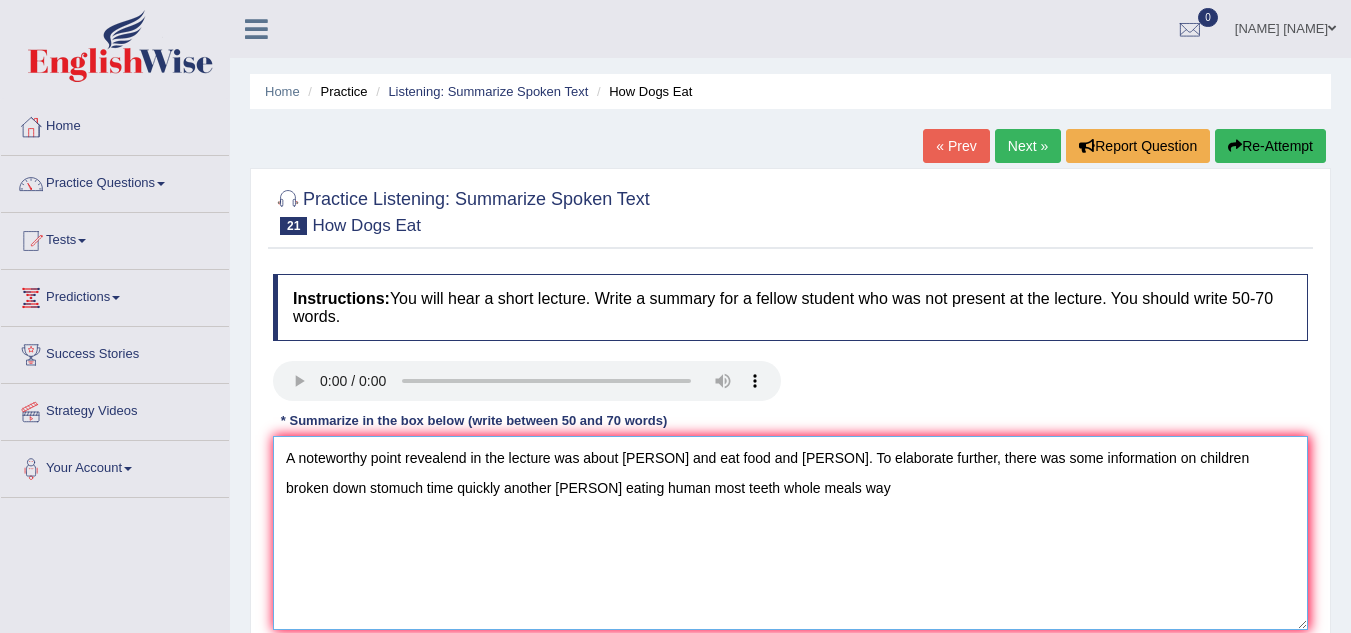 click on "A noteworthy point revealend in the lecture was about Dog and eat food and dog. To elaborate further, there was some information on children broken down stomuch time quickly another dog eating human most teeth whole meals way" at bounding box center [790, 533] 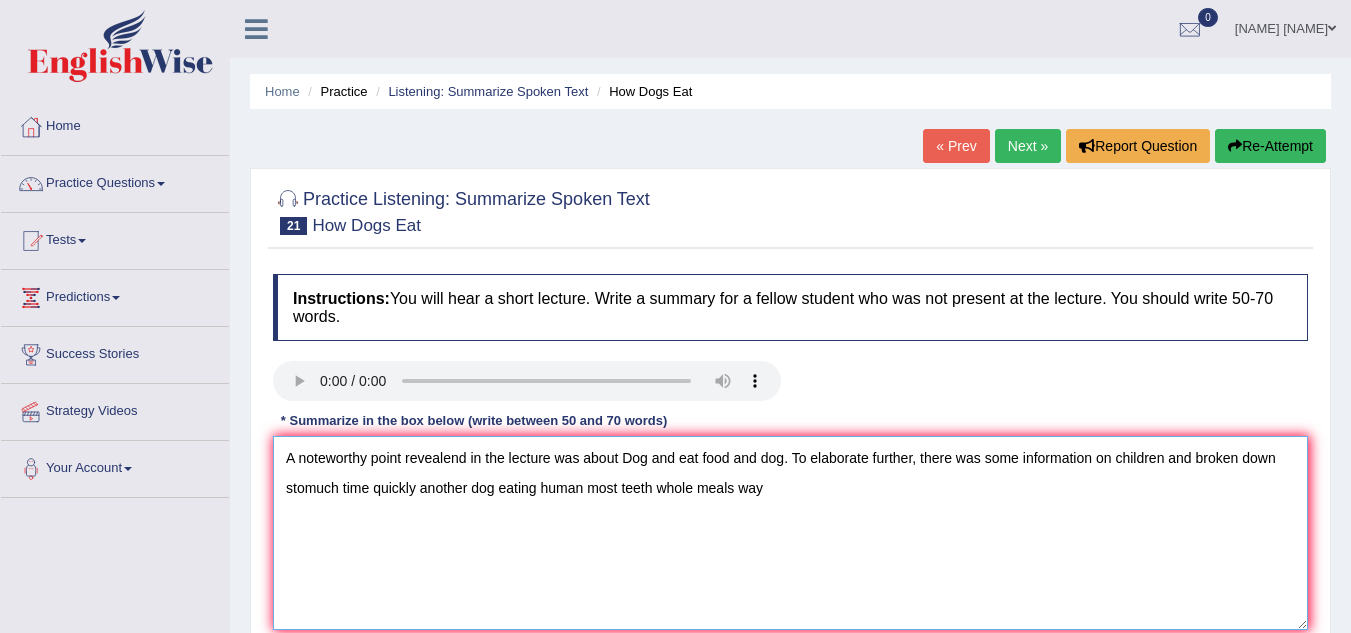 click on "A noteworthy point revealend in the lecture was about Dog and eat food and dog. To elaborate further, there was some information on children and broken down stomuch time quickly another dog eating human most teeth whole meals way" at bounding box center [790, 533] 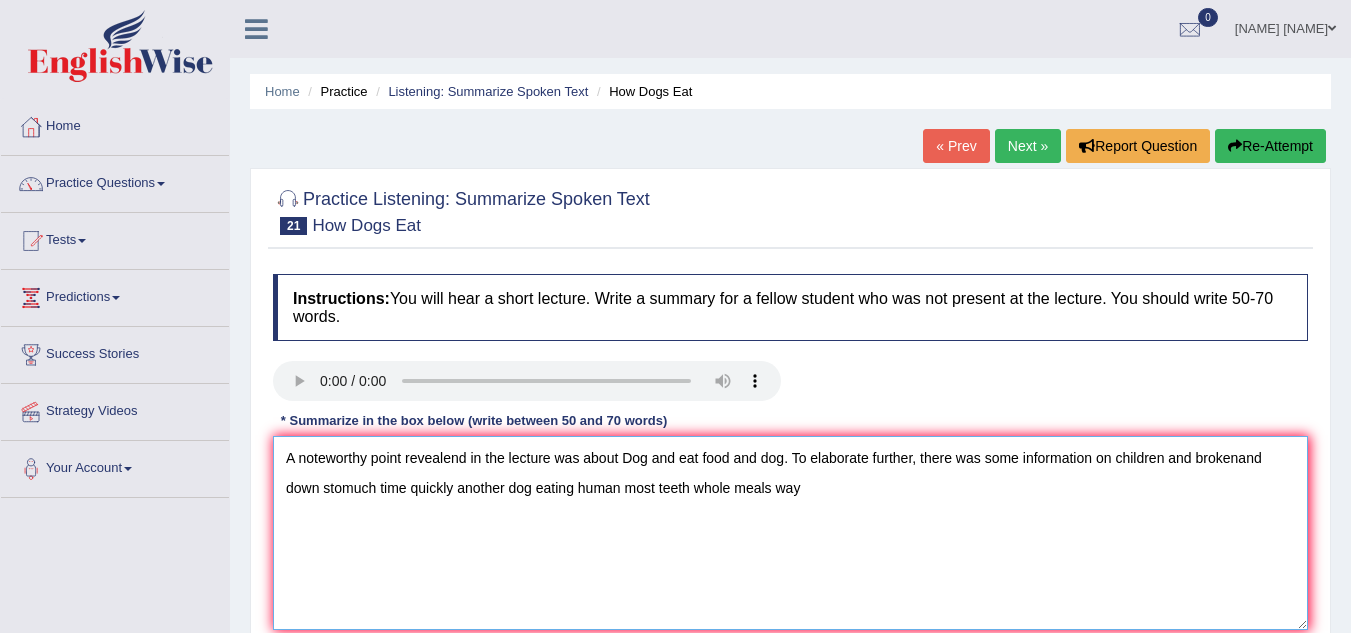click on "A noteworthy point revealend in the lecture was about Dog and eat food and dog. To elaborate further, there was some information on children and brokenand  down stomuch time quickly another dog eating human most teeth whole meals way" at bounding box center [790, 533] 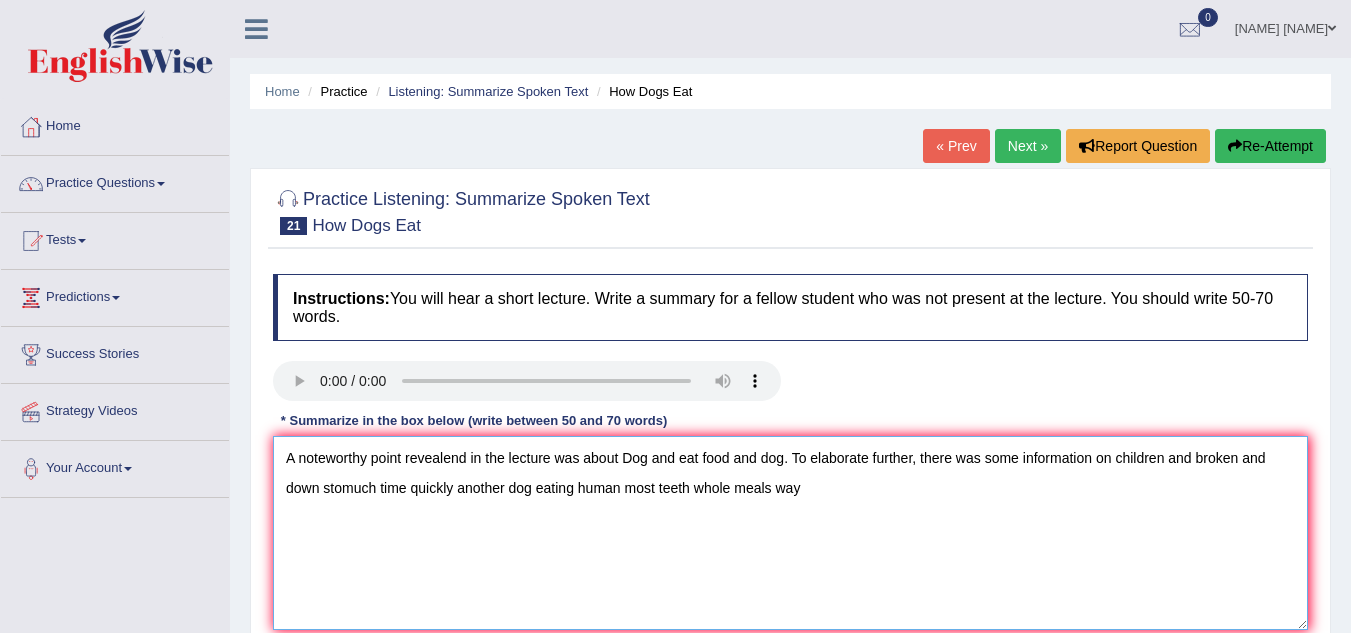 click on "A noteworthy point revealend in the lecture was about Dog and eat food and dog. To elaborate further, there was some information on children and broken and  down stomuch time quickly another dog eating human most teeth whole meals way" at bounding box center (790, 533) 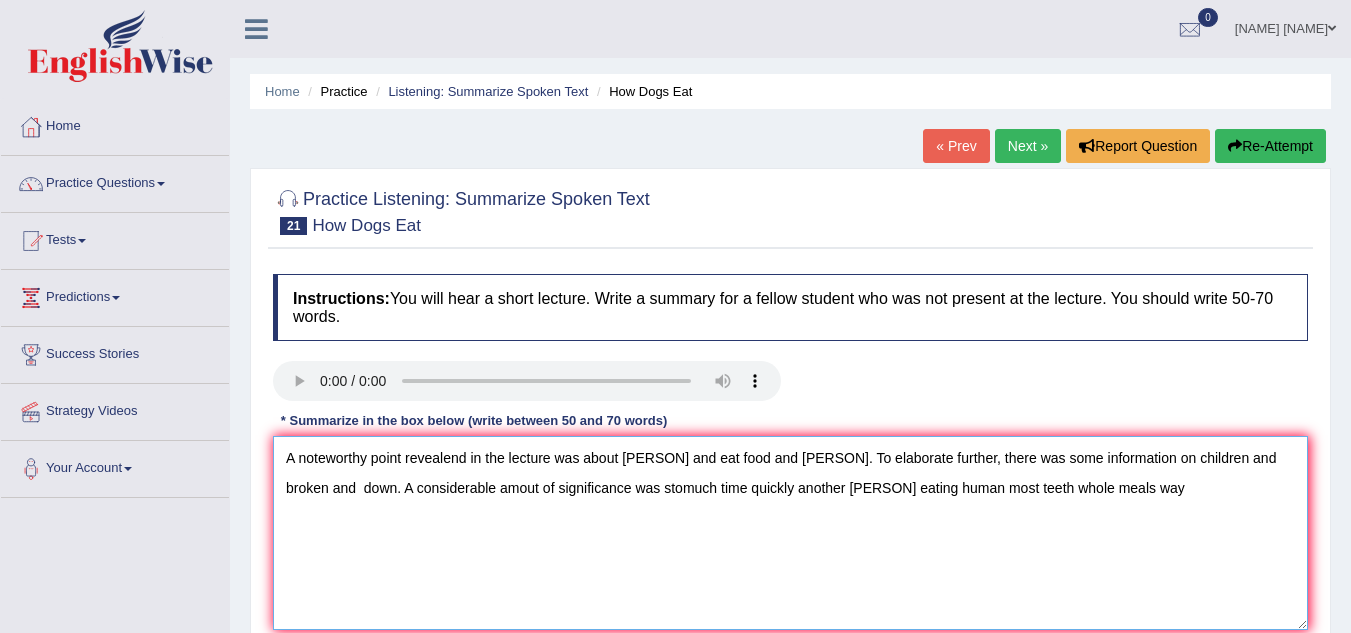 click on "A noteworthy point revealend in the lecture was about Dog and eat food and dog. To elaborate further, there was some information on children and broken and  down. A considerable amout of significance was stomuch time quickly another dog eating human most teeth whole meals way" at bounding box center (790, 533) 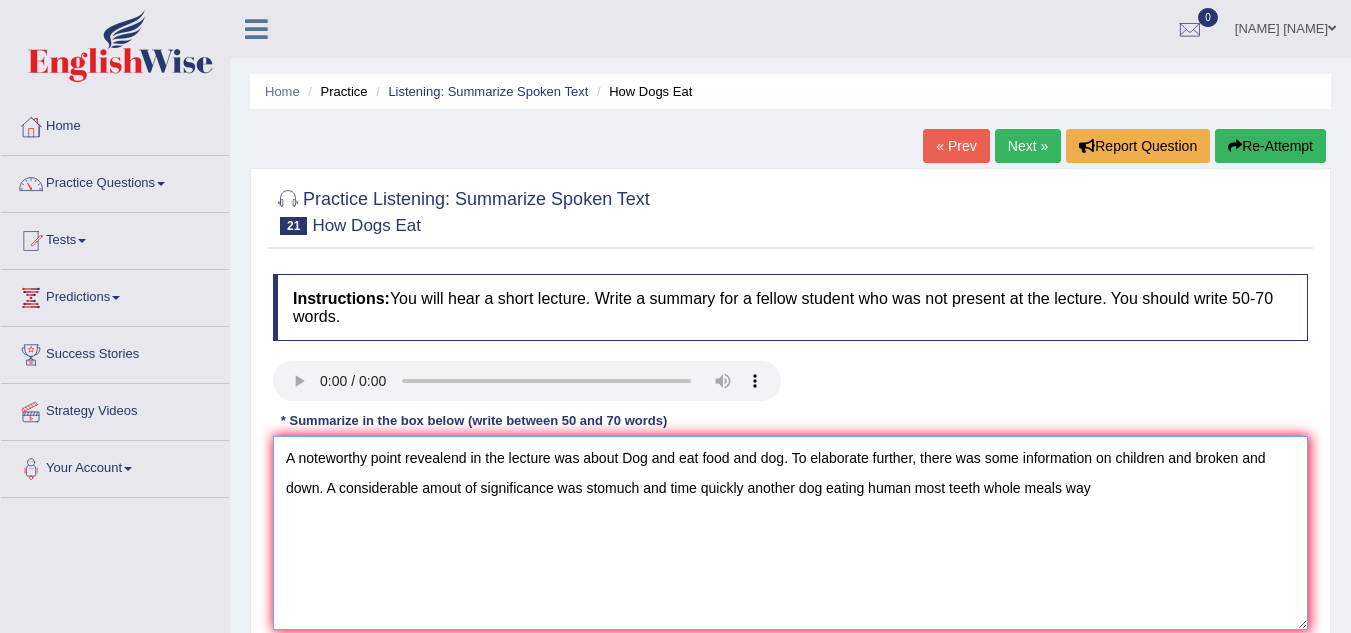 click on "A noteworthy point revealend in the lecture was about Dog and eat food and dog. To elaborate further, there was some information on children and broken and  down. A considerable amout of significance was stomuch and time quickly another dog eating human most teeth whole meals way" at bounding box center (790, 533) 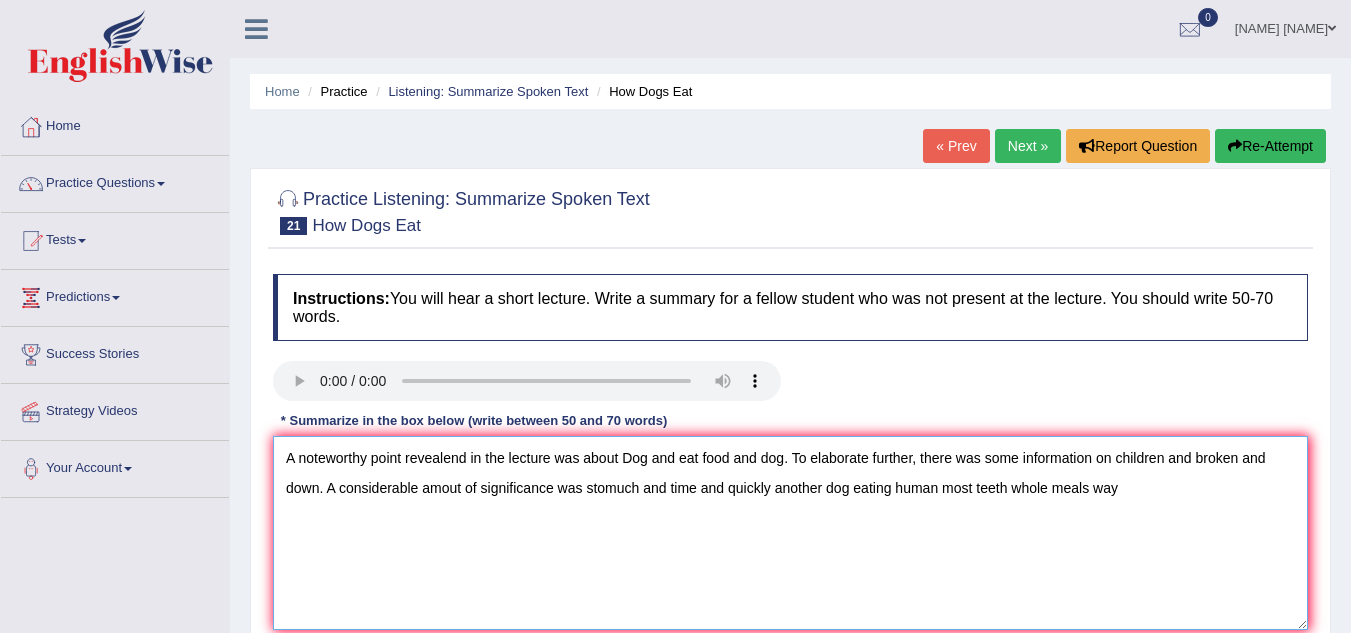 click on "A noteworthy point revealend in the lecture was about Dog and eat food and dog. To elaborate further, there was some information on children and broken and  down. A considerable amout of significance was stomuch and time and quickly another dog eating human most teeth whole meals way" at bounding box center (790, 533) 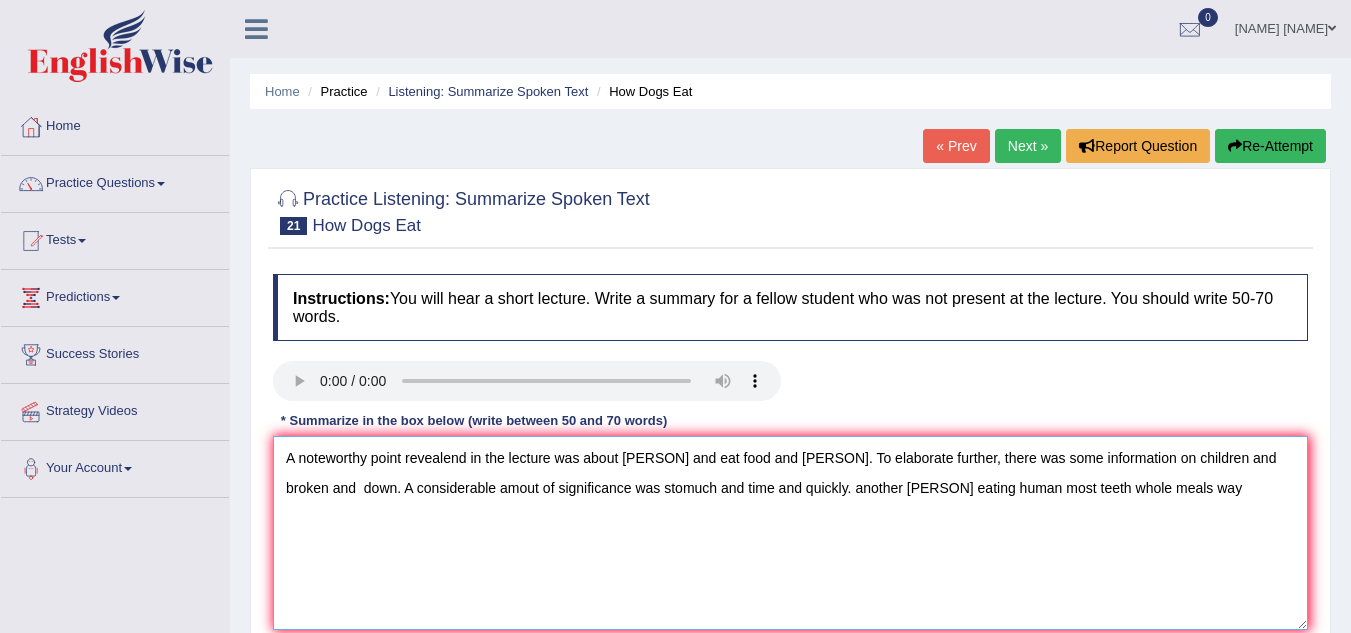click on "A noteworthy point revealend in the lecture was about Dog and eat food and dog. To elaborate further, there was some information on children and broken and  down. A considerable amout of significance was stomuch and time and quickly. another dog eating human most teeth whole meals way" at bounding box center (790, 533) 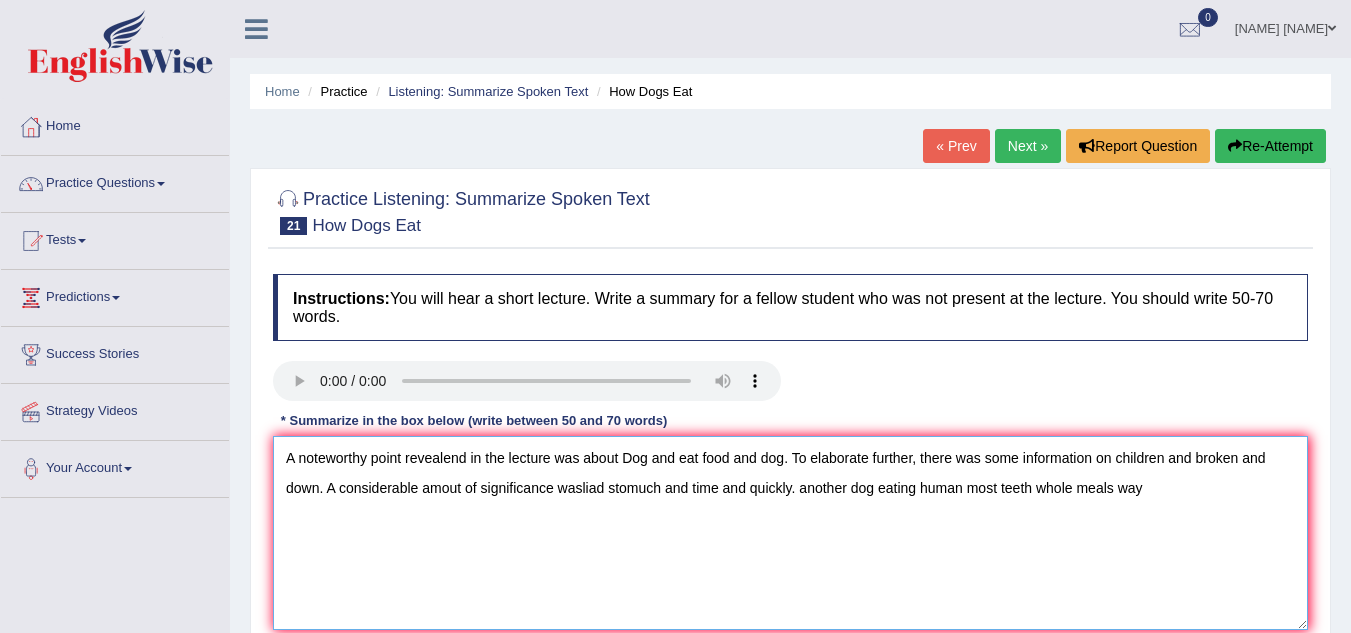 click on "A noteworthy point revealend in the lecture was about Dog and eat food and dog. To elaborate further, there was some information on children and broken and  down. A considerable amout of significance wasliad stomuch and time and quickly. another dog eating human most teeth whole meals way" at bounding box center [790, 533] 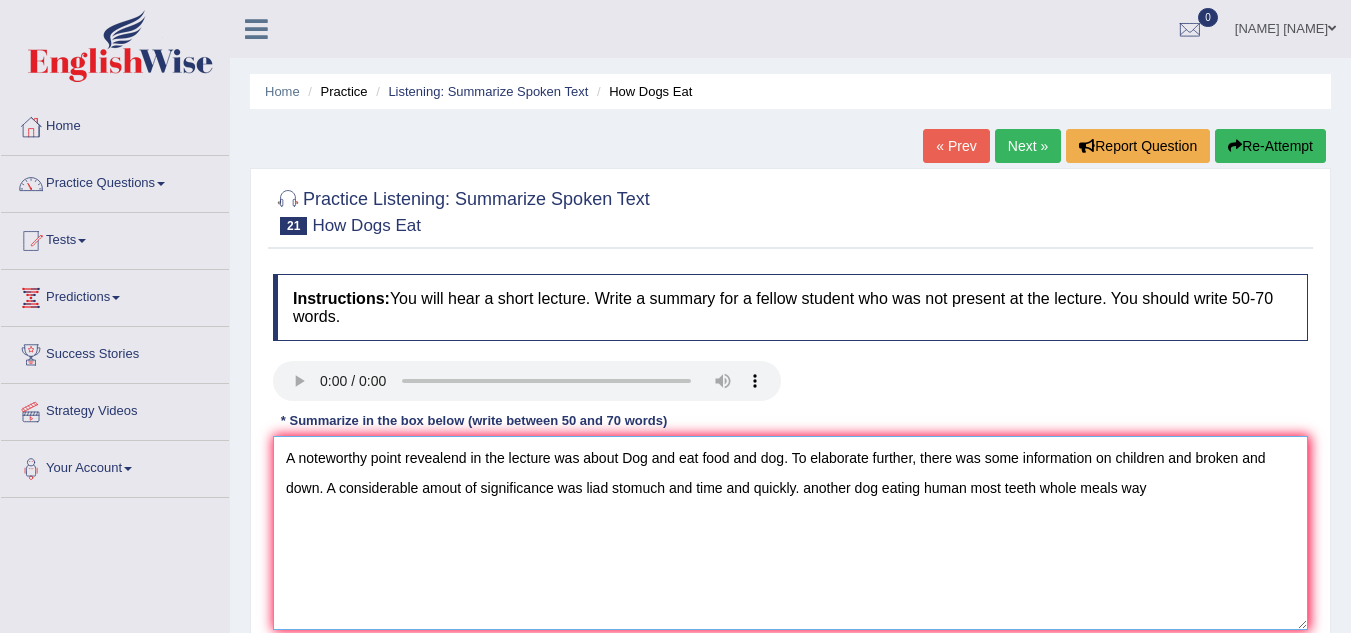 click on "A noteworthy point revealend in the lecture was about Dog and eat food and dog. To elaborate further, there was some information on children and broken and  down. A considerable amout of significance was liad stomuch and time and quickly. another dog eating human most teeth whole meals way" at bounding box center [790, 533] 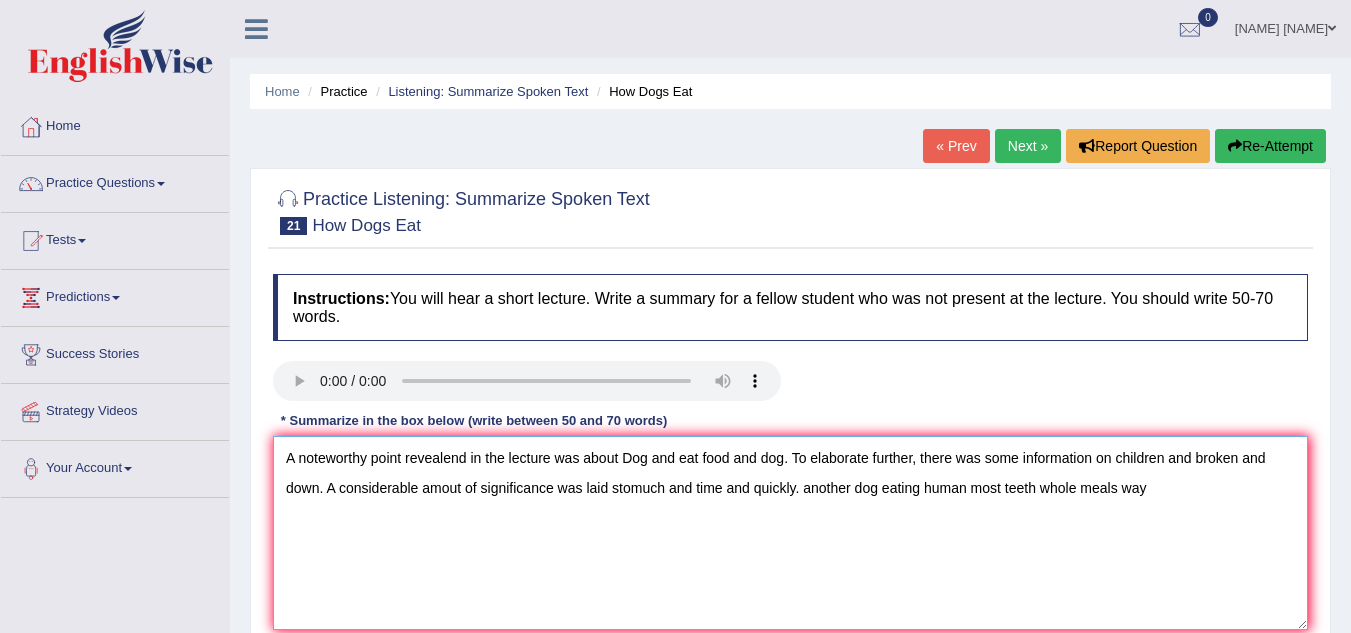 click on "A noteworthy point revealend in the lecture was about Dog and eat food and dog. To elaborate further, there was some information on children and broken and  down. A considerable amout of significance was laid stomuch and time and quickly. another dog eating human most teeth whole meals way" at bounding box center (790, 533) 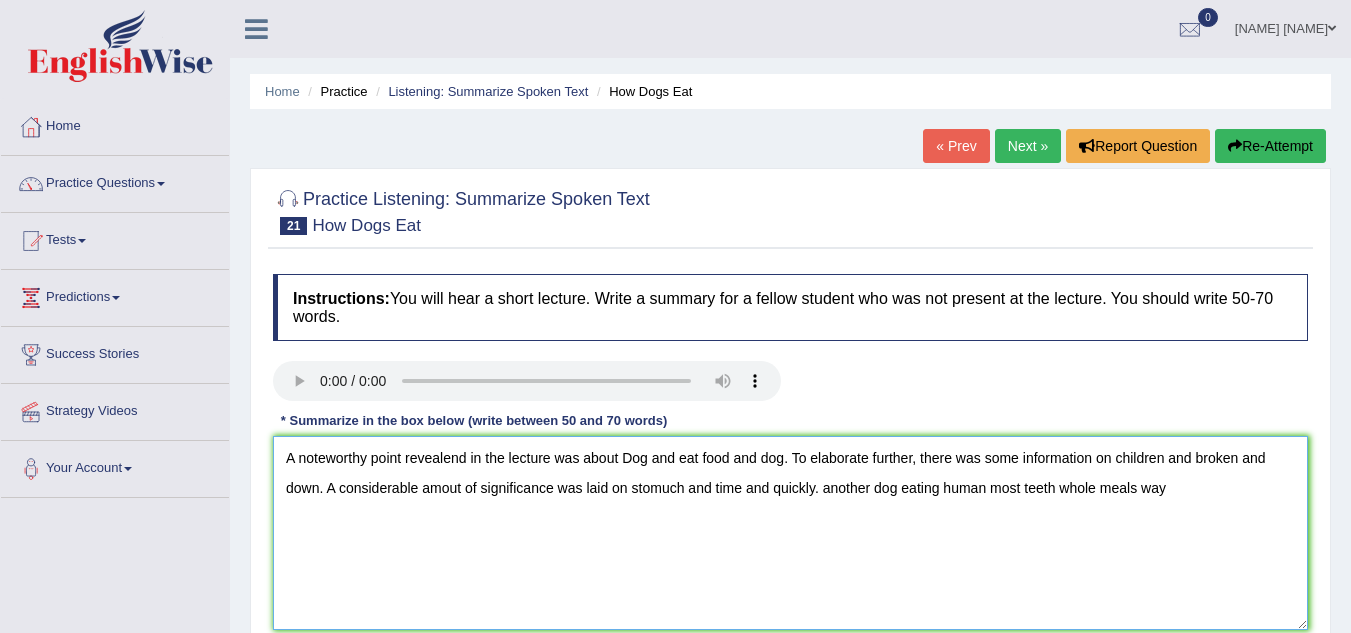 click on "A noteworthy point revealend in the lecture was about Dog and eat food and dog. To elaborate further, there was some information on children and broken and  down. A considerable amout of significance was laid on stomuch and time and quickly. another dog eating human most teeth whole meals way" at bounding box center (790, 533) 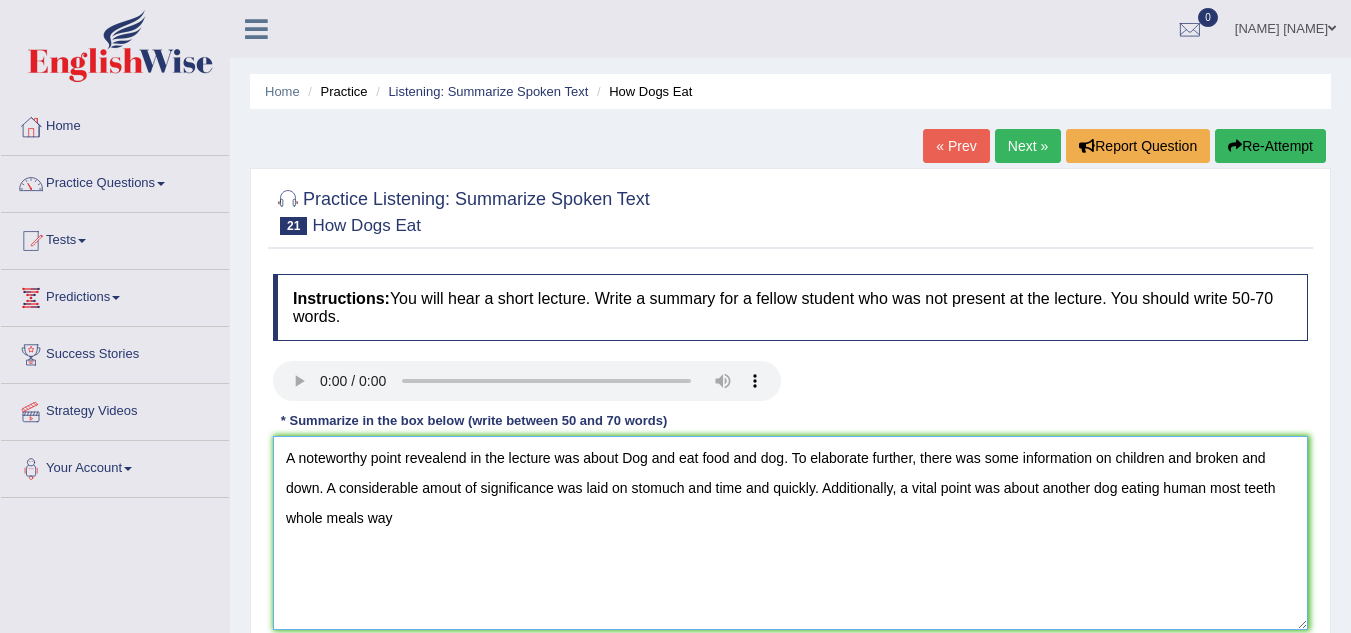 click on "A noteworthy point revealend in the lecture was about Dog and eat food and dog. To elaborate further, there was some information on children and broken and  down. A considerable amout of significance was laid on stomuch and time and quickly. Additionally, a vital point was about another dog eating human most teeth whole meals way" at bounding box center [790, 533] 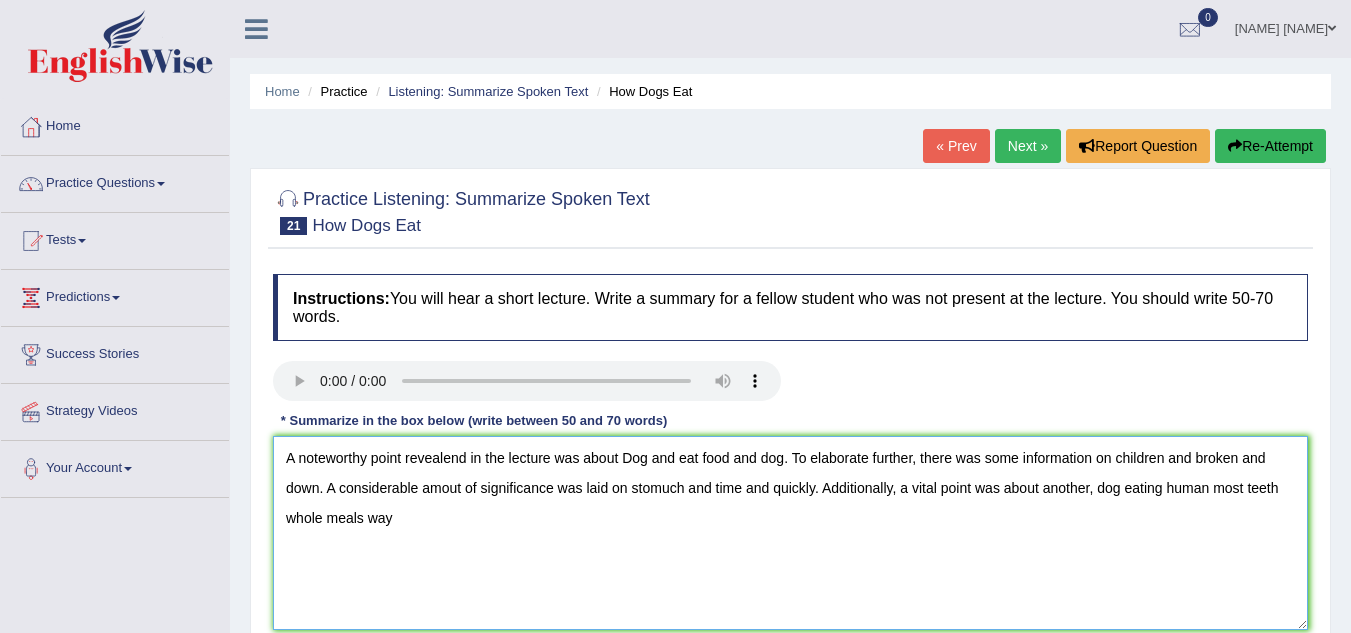 click on "A noteworthy point revealend in the lecture was about Dog and eat food and dog. To elaborate further, there was some information on children and broken and  down. A considerable amout of significance was laid on stomuch and time and quickly. Additionally, a vital point was about another, dog eating human most teeth whole meals way" at bounding box center [790, 533] 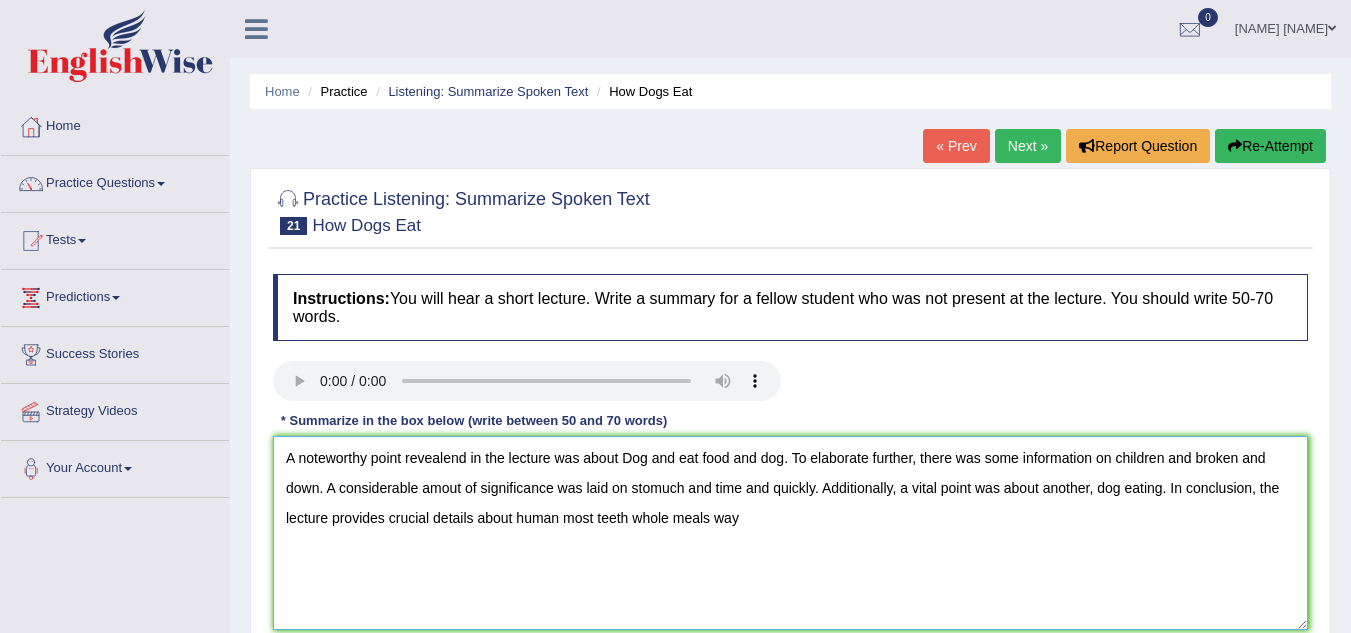 click on "A noteworthy point revealend in the lecture was about Dog and eat food and dog. To elaborate further, there was some information on children and broken and  down. A considerable amout of significance was laid on stomuch and time and quickly. Additionally, a vital point was about another, dog eating. In conclusion, the lecture provides crucial details about human most teeth whole meals way" at bounding box center (790, 533) 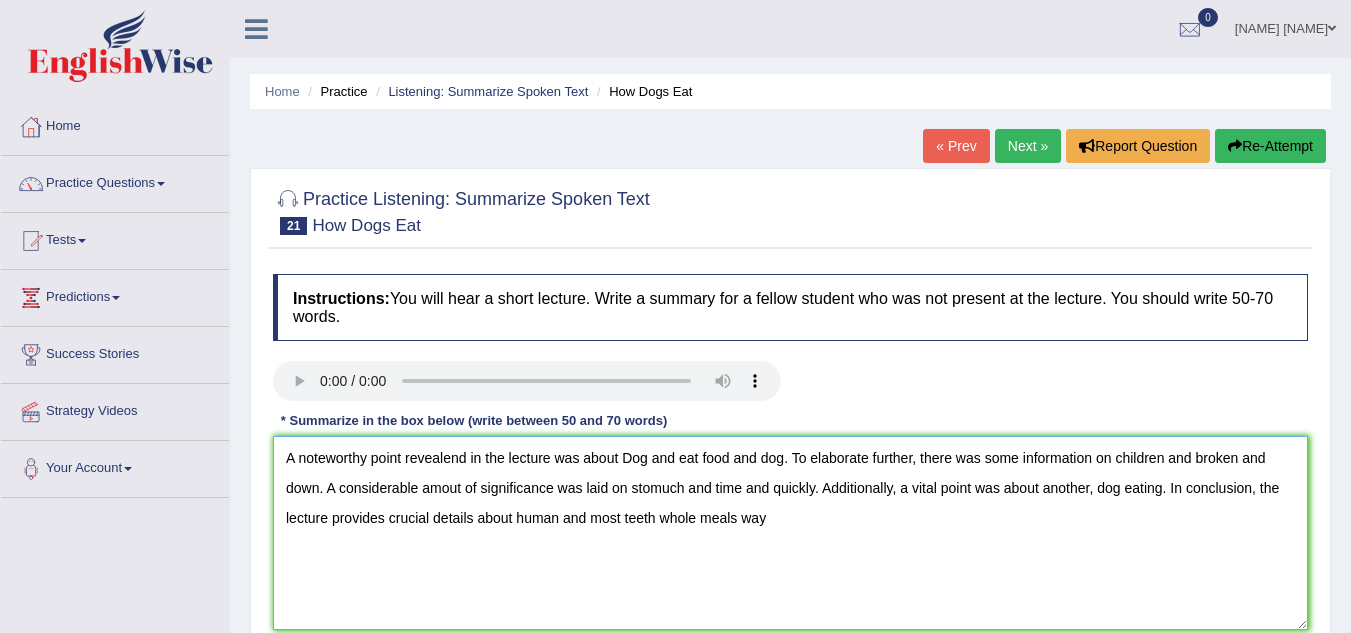 click on "A noteworthy point revealend in the lecture was about Dog and eat food and dog. To elaborate further, there was some information on children and broken and  down. A considerable amout of significance was laid on stomuch and time and quickly. Additionally, a vital point was about another, dog eating. In conclusion, the lecture provides crucial details about human and most teeth whole meals way" at bounding box center [790, 533] 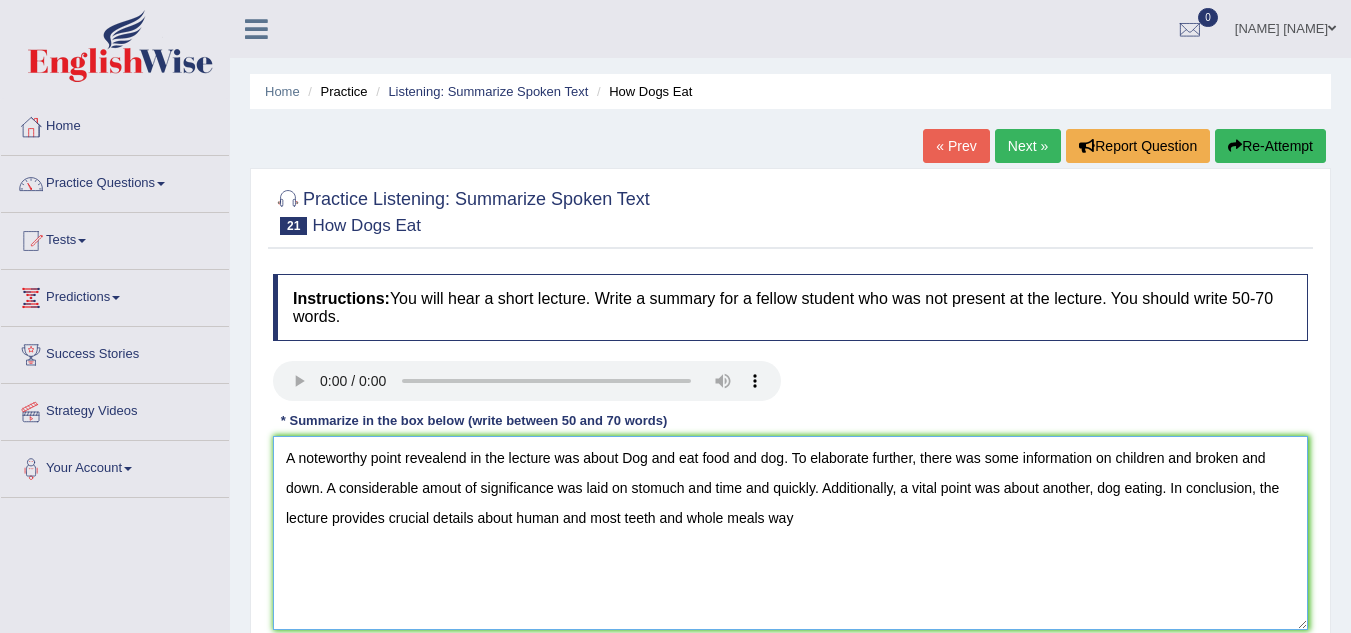 click on "A noteworthy point revealend in the lecture was about Dog and eat food and dog. To elaborate further, there was some information on children and broken and  down. A considerable amout of significance was laid on stomuch and time and quickly. Additionally, a vital point was about another, dog eating. In conclusion, the lecture provides crucial details about human and most teeth and whole meals way" at bounding box center [790, 533] 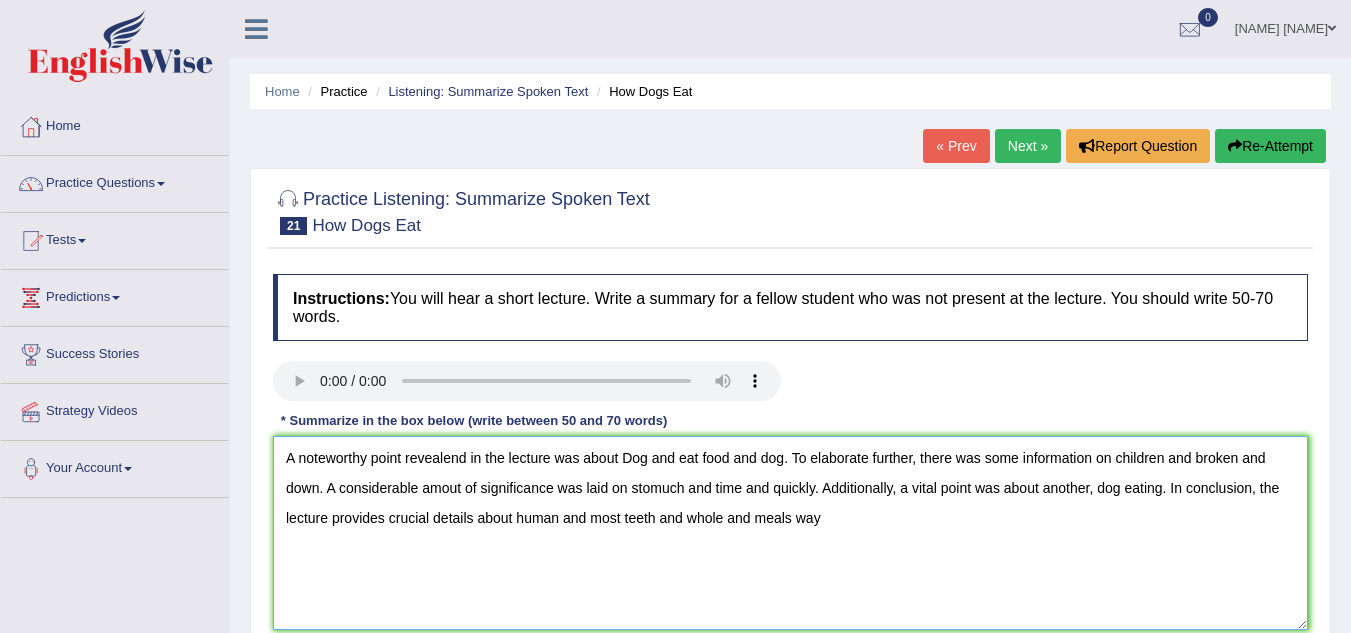click on "A noteworthy point revealend in the lecture was about Dog and eat food and dog. To elaborate further, there was some information on children and broken and  down. A considerable amout of significance was laid on stomuch and time and quickly. Additionally, a vital point was about another, dog eating. In conclusion, the lecture provides crucial details about human and most teeth and whole and meals way" at bounding box center (790, 533) 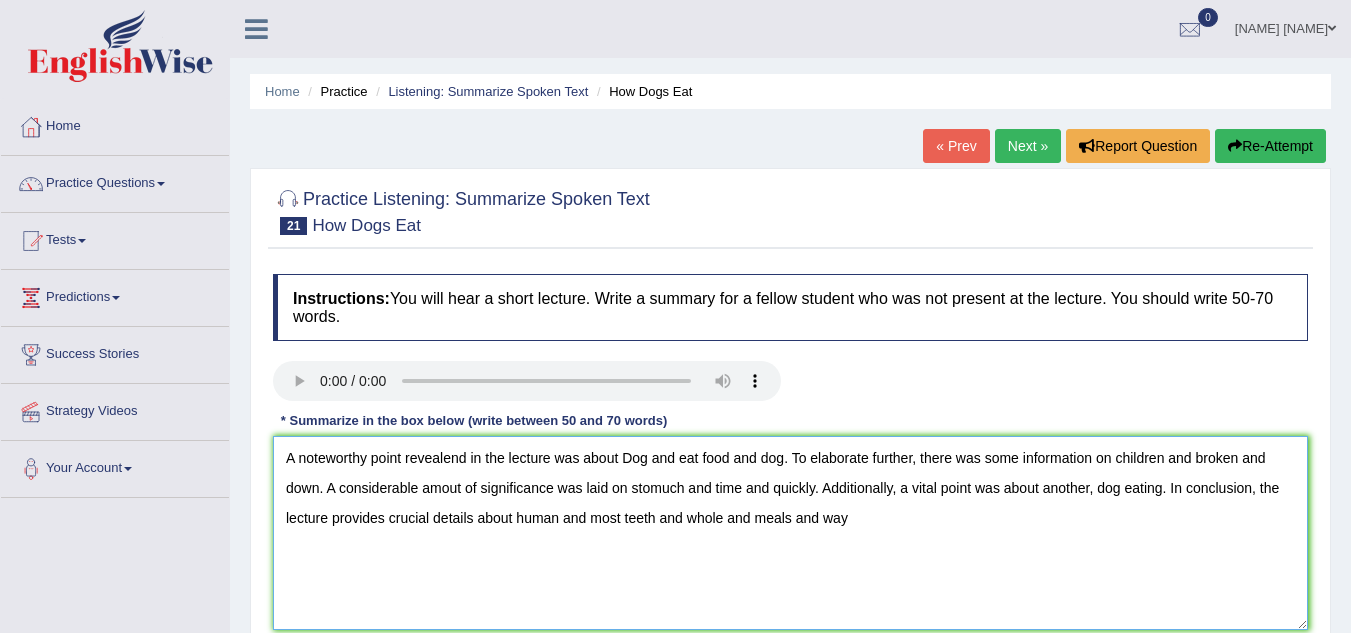 click on "A noteworthy point revealend in the lecture was about Dog and eat food and dog. To elaborate further, there was some information on children and broken and  down. A considerable amout of significance was laid on stomuch and time and quickly. Additionally, a vital point was about another, dog eating. In conclusion, the lecture provides crucial details about human and most teeth and whole and meals and way" at bounding box center (790, 533) 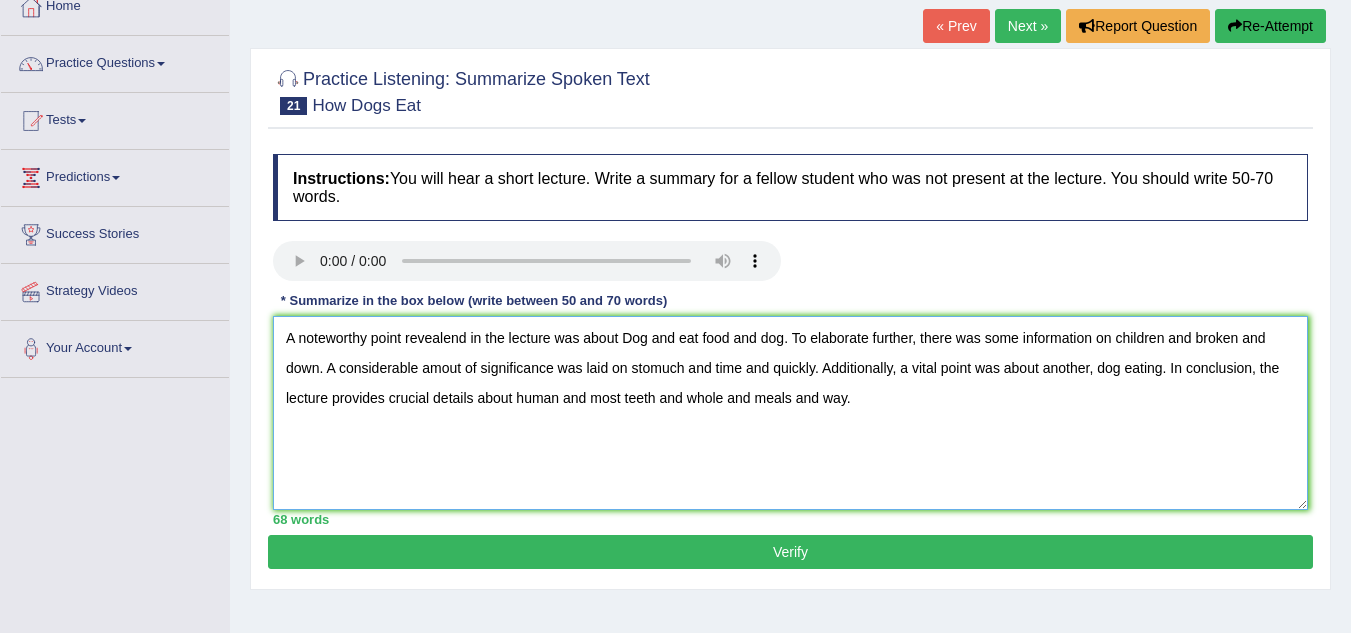scroll, scrollTop: 162, scrollLeft: 0, axis: vertical 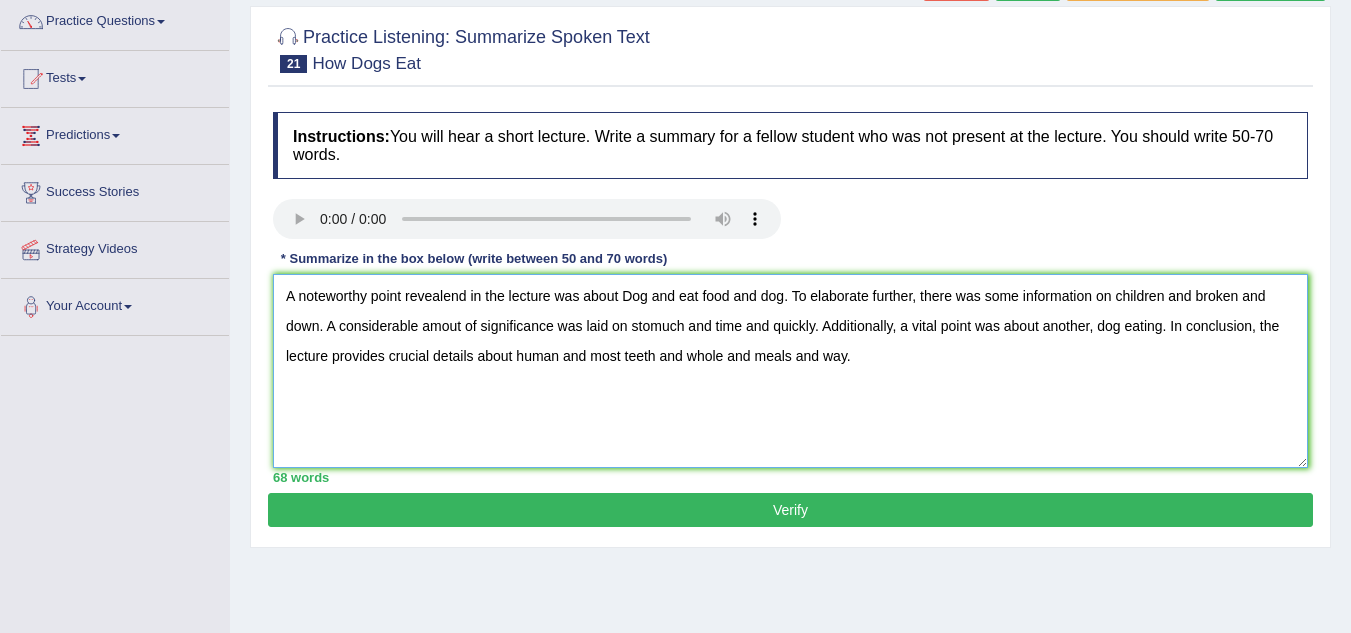 type on "A noteworthy point revealend in the lecture was about Dog and eat food and dog. To elaborate further, there was some information on children and broken and  down. A considerable amout of significance was laid on stomuch and time and quickly. Additionally, a vital point was about another, dog eating. In conclusion, the lecture provides crucial details about human and most teeth and whole and meals and way." 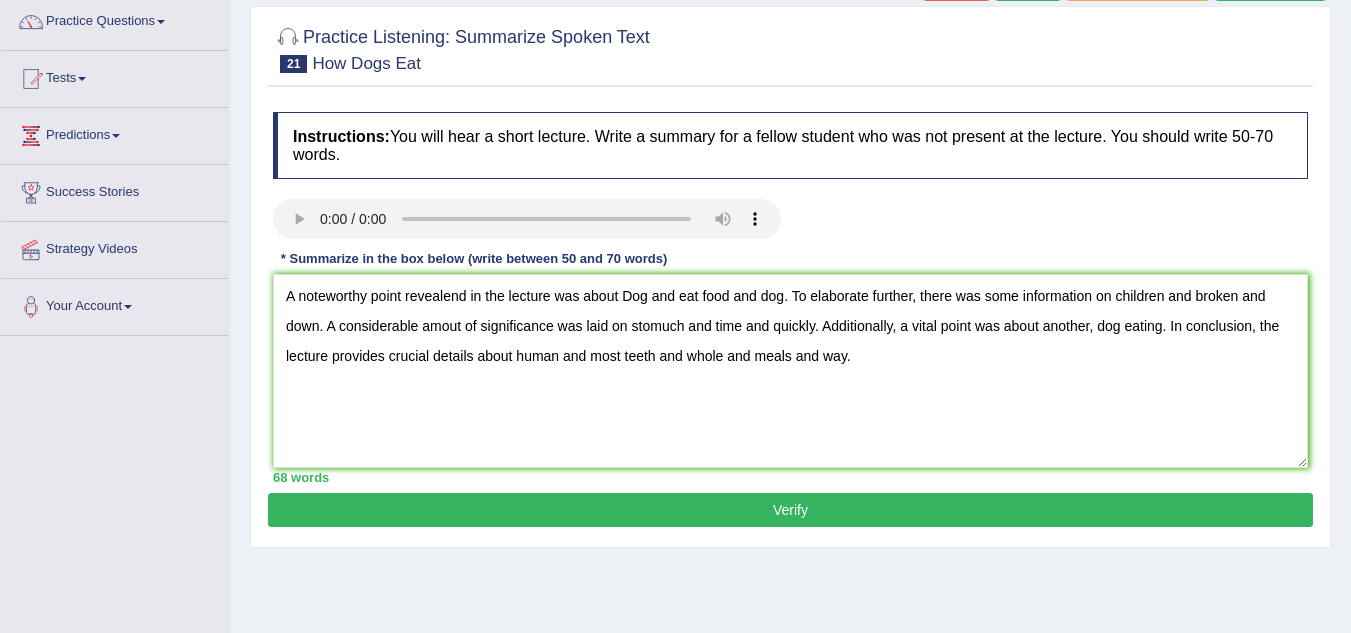 click on "Verify" at bounding box center (790, 510) 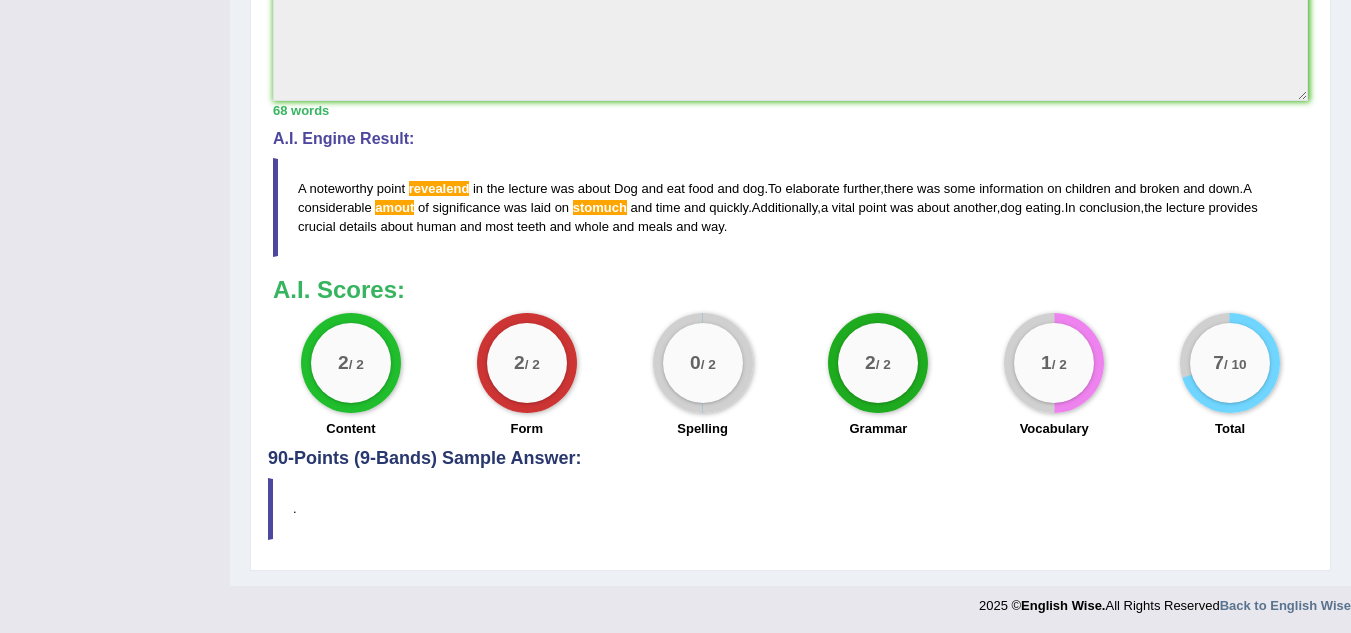 scroll, scrollTop: 749, scrollLeft: 0, axis: vertical 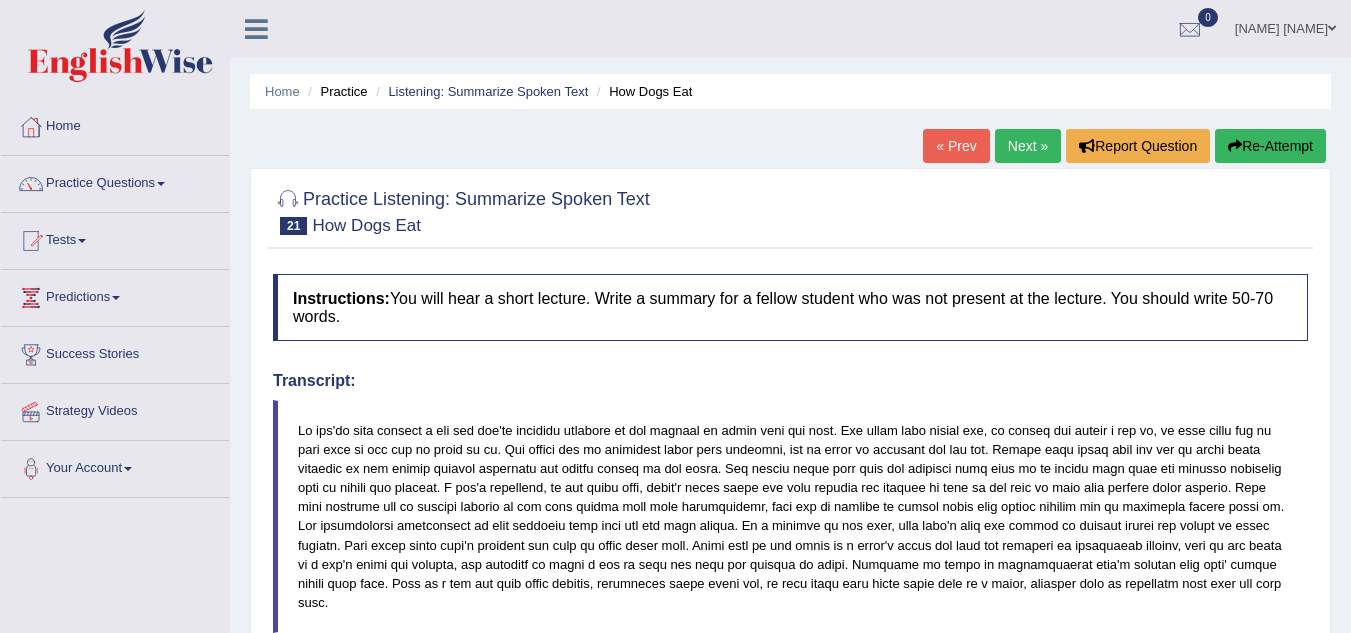click on "Next »" at bounding box center (1028, 146) 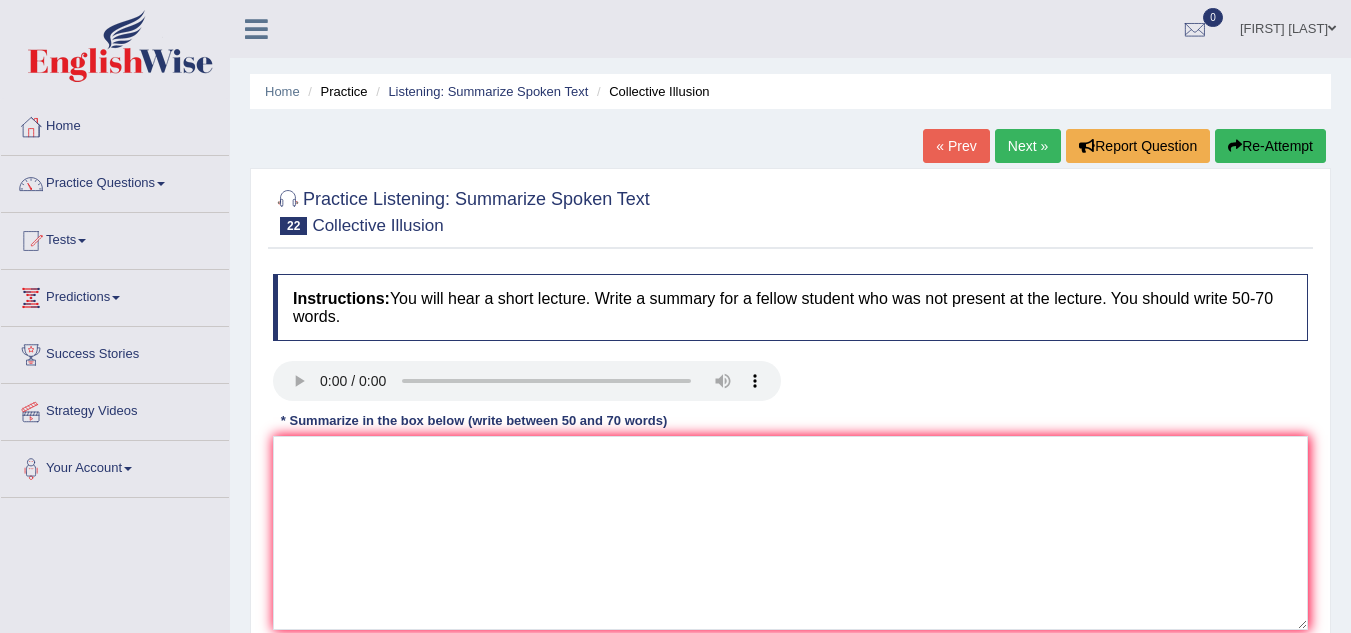 scroll, scrollTop: 0, scrollLeft: 0, axis: both 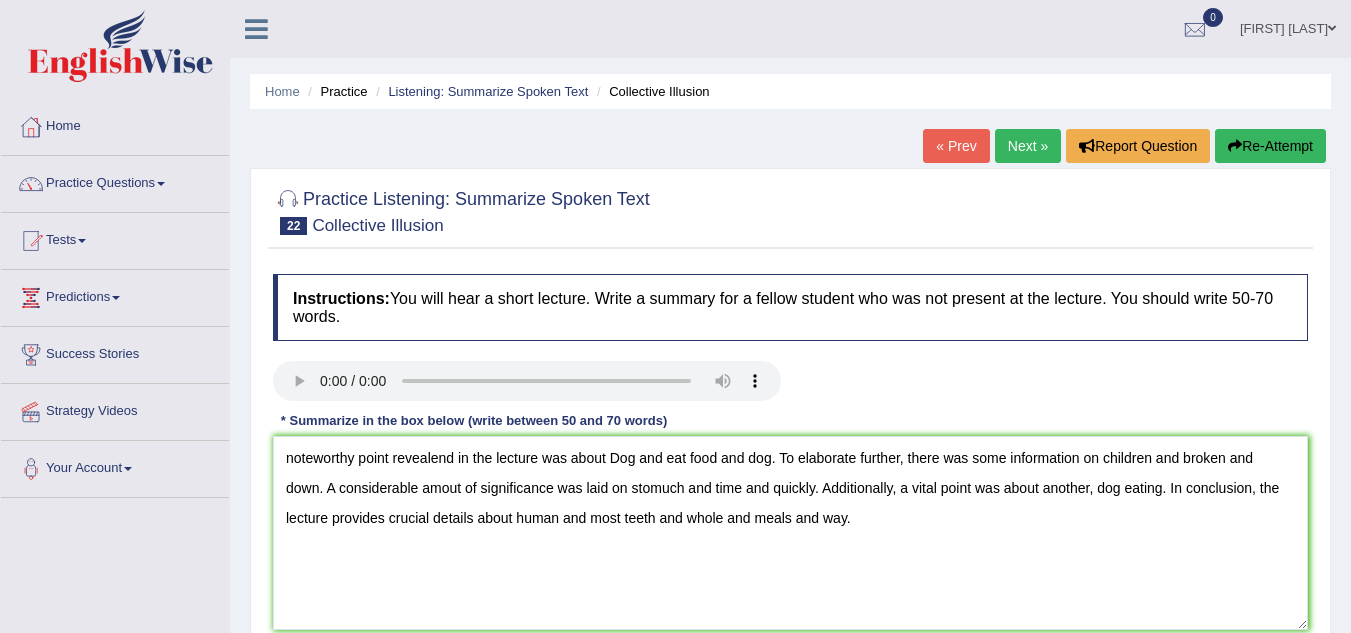 click on "noteworthy point revealend in the lecture was about Dog and eat food and dog. To elaborate further, there was some information on children and broken and  down. A considerable amout of significance was laid on stomuch and time and quickly. Additionally, a vital point was about another, dog eating. In conclusion, the lecture provides crucial details about human and most teeth and whole and meals and way." at bounding box center [790, 533] 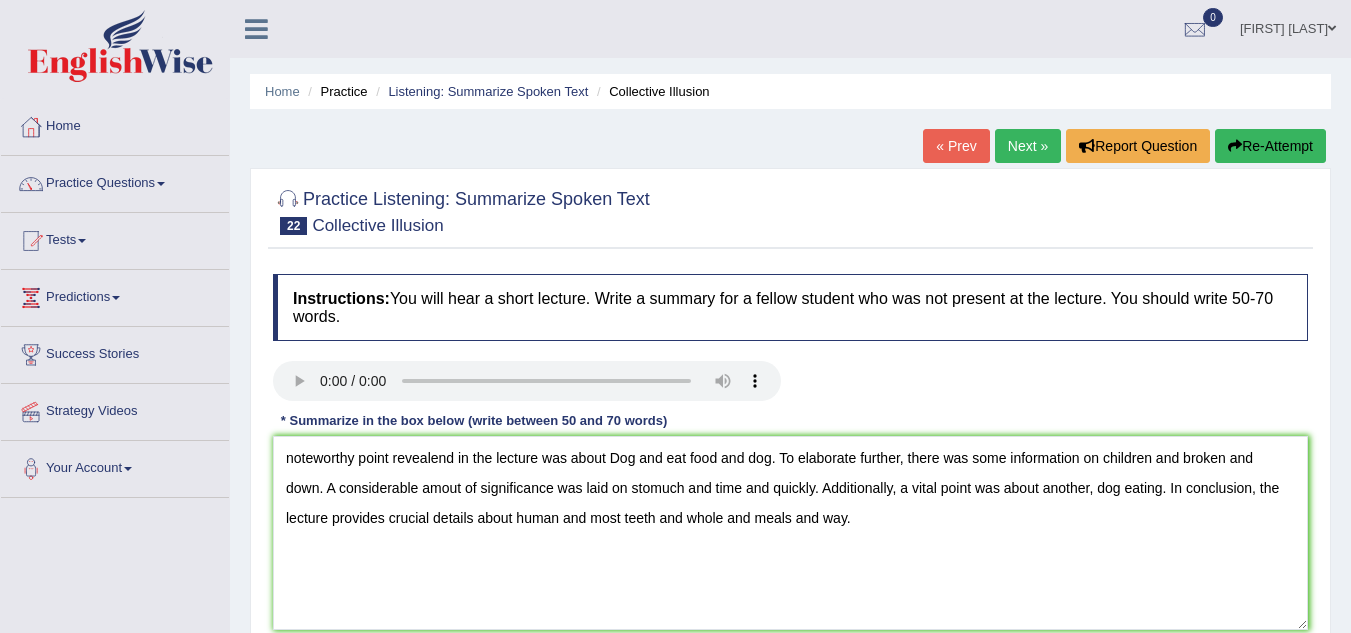 click on "noteworthy point revealend in the lecture was about Dog and eat food and dog. To elaborate further, there was some information on children and broken and  down. A considerable amout of significance was laid on stomuch and time and quickly. Additionally, a vital point was about another, dog eating. In conclusion, the lecture provides crucial details about human and most teeth and whole and meals and way." at bounding box center [790, 533] 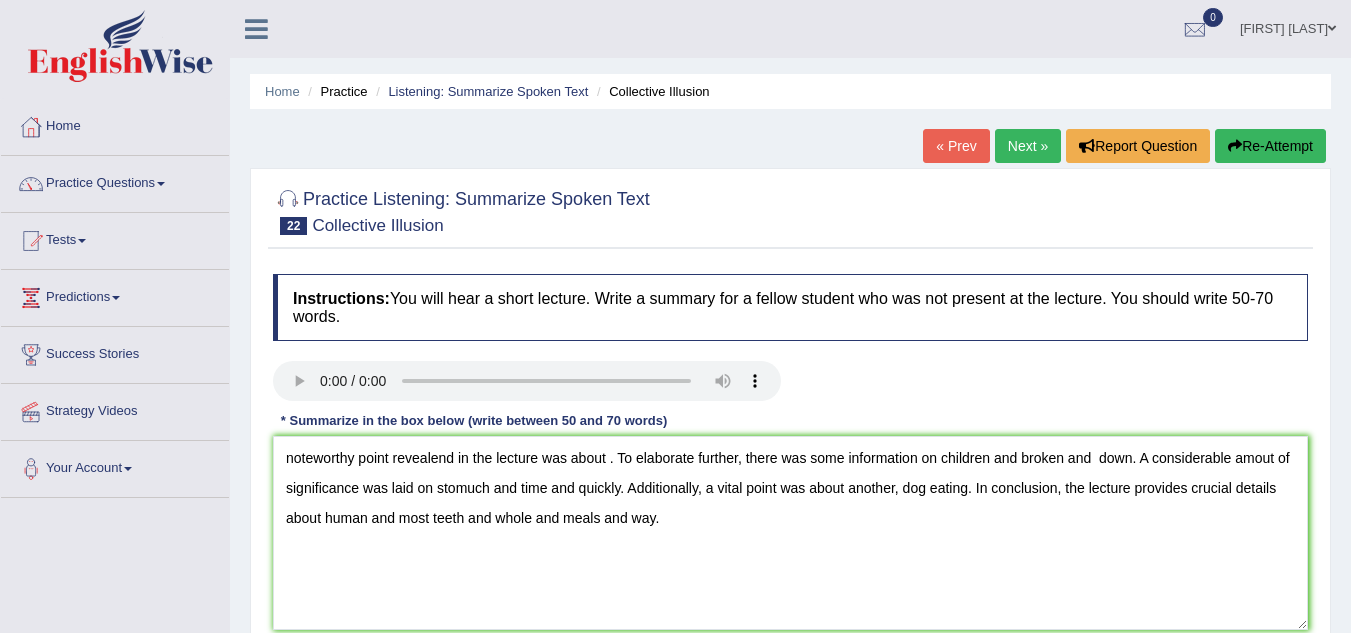 click on "noteworthy point revealend in the lecture was about . To elaborate further, there was some information on children and broken and  down. A considerable amout of significance was laid on stomuch and time and quickly. Additionally, a vital point was about another, dog eating. In conclusion, the lecture provides crucial details about human and most teeth and whole and meals and way." at bounding box center [790, 533] 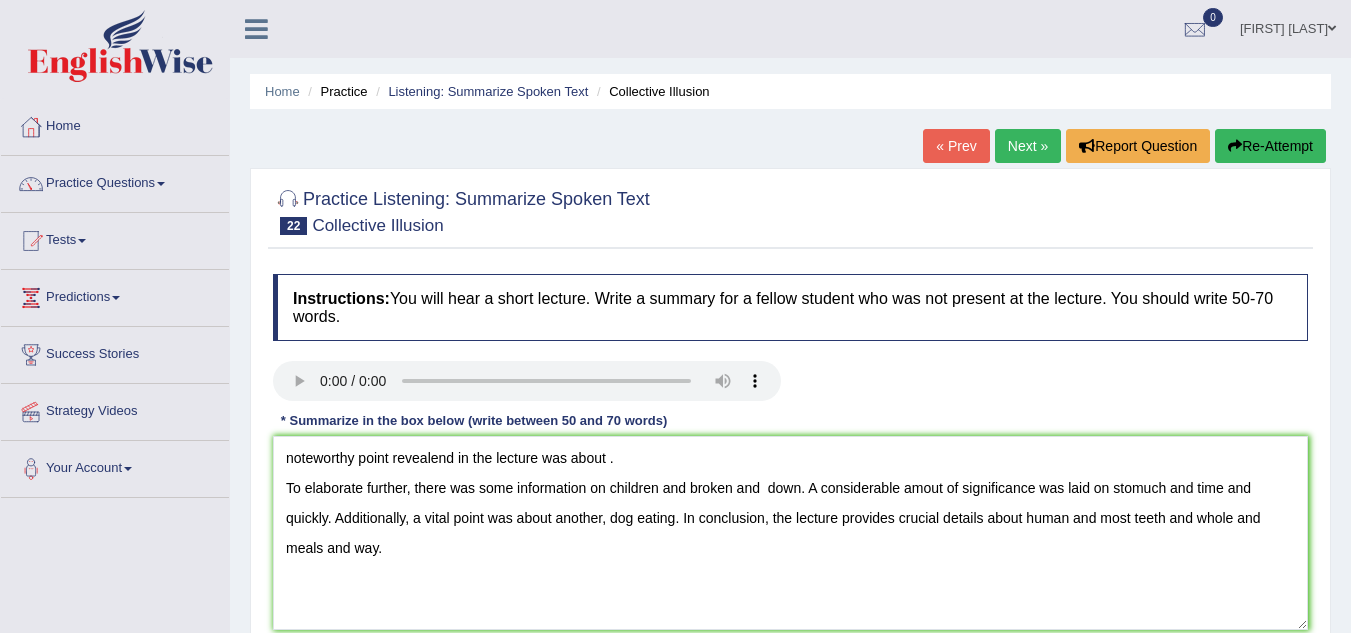 click on "noteworthy point revealend in the lecture was about .
To elaborate further, there was some information on children and broken and  down. A considerable amout of significance was laid on stomuch and time and quickly. Additionally, a vital point was about another, dog eating. In conclusion, the lecture provides crucial details about human and most teeth and whole and meals and way." at bounding box center [790, 533] 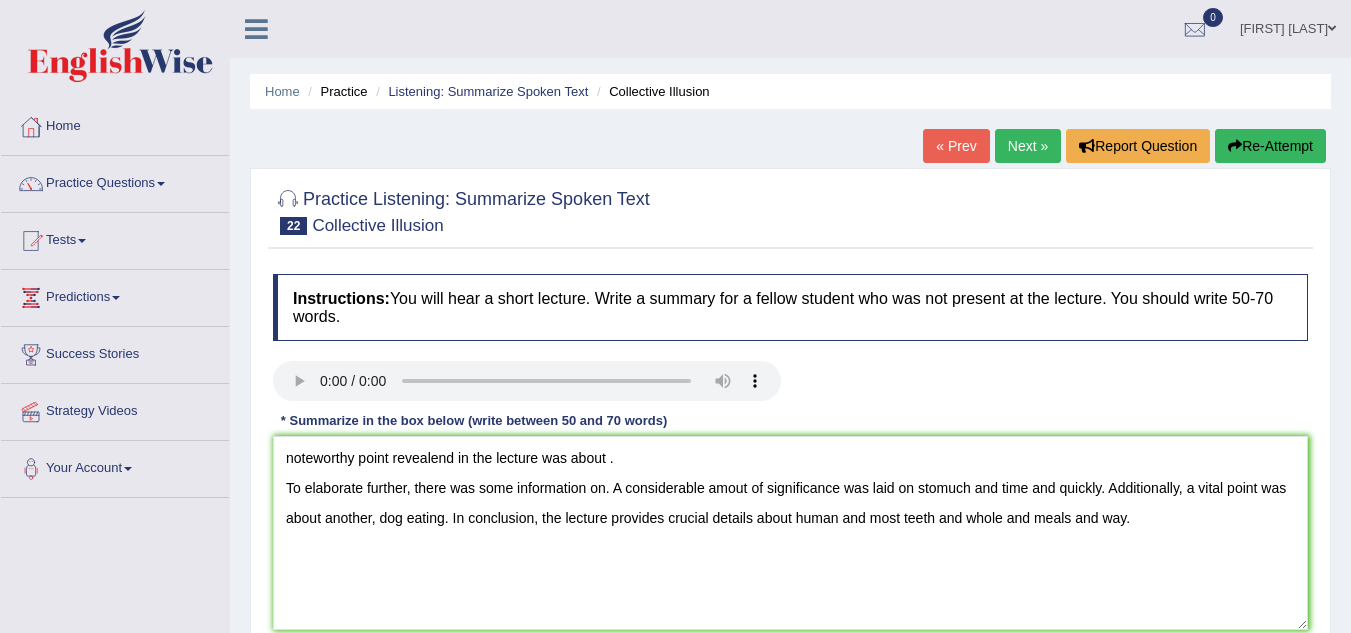 click on "noteworthy point revealend in the lecture was about .
To elaborate further, there was some information on. A considerable amout of significance was laid on stomuch and time and quickly. Additionally, a vital point was about another, dog eating. In conclusion, the lecture provides crucial details about human and most teeth and whole and meals and way." at bounding box center [790, 533] 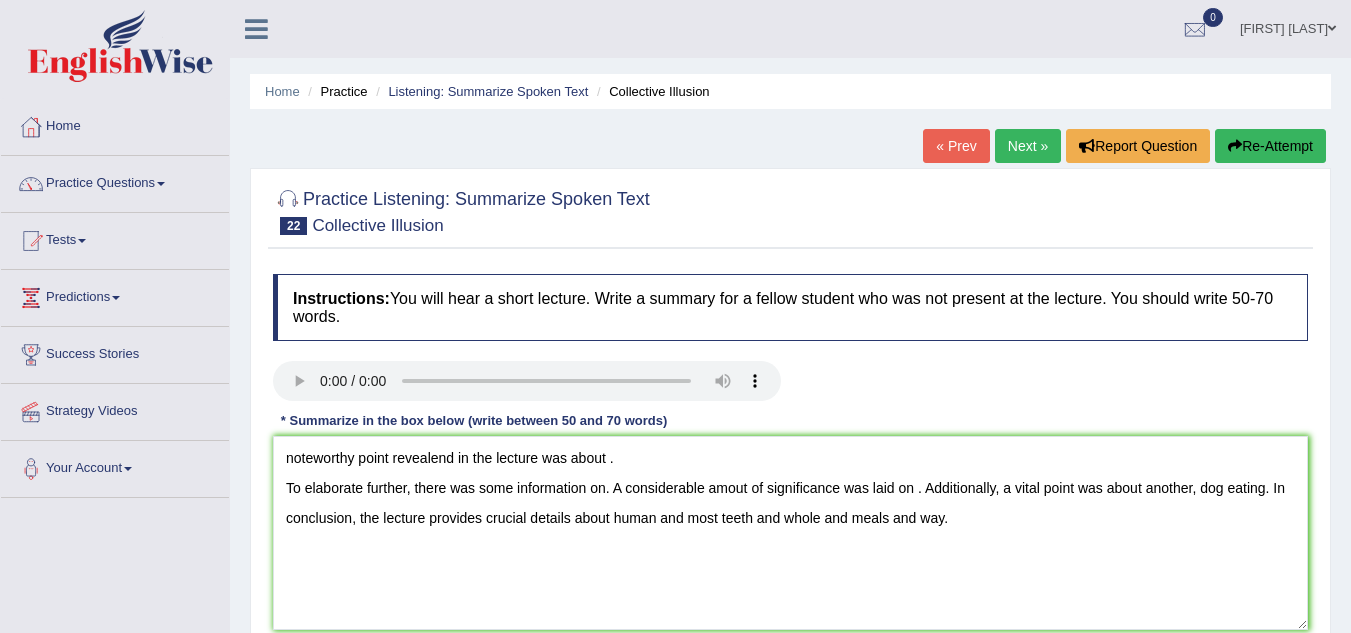 click on "noteworthy point revealend in the lecture was about .
To elaborate further, there was some information on. A considerable amout of significance was laid on . Additionally, a vital point was about another, dog eating. In conclusion, the lecture provides crucial details about human and most teeth and whole and meals and way." at bounding box center [790, 533] 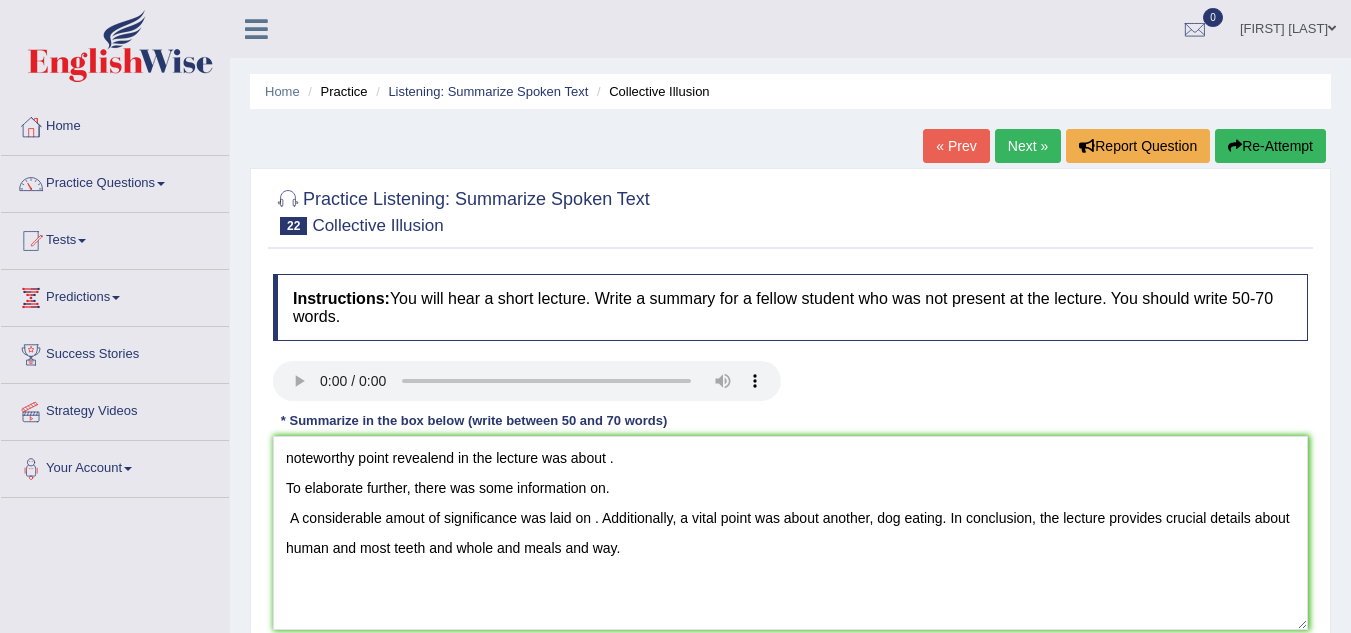 click on "noteworthy point revealend in the lecture was about .
To elaborate further, there was some information on.
A considerable amout of significance was laid on . Additionally, a vital point was about another, dog eating. In conclusion, the lecture provides crucial details about human and most teeth and whole and meals and way." at bounding box center (790, 533) 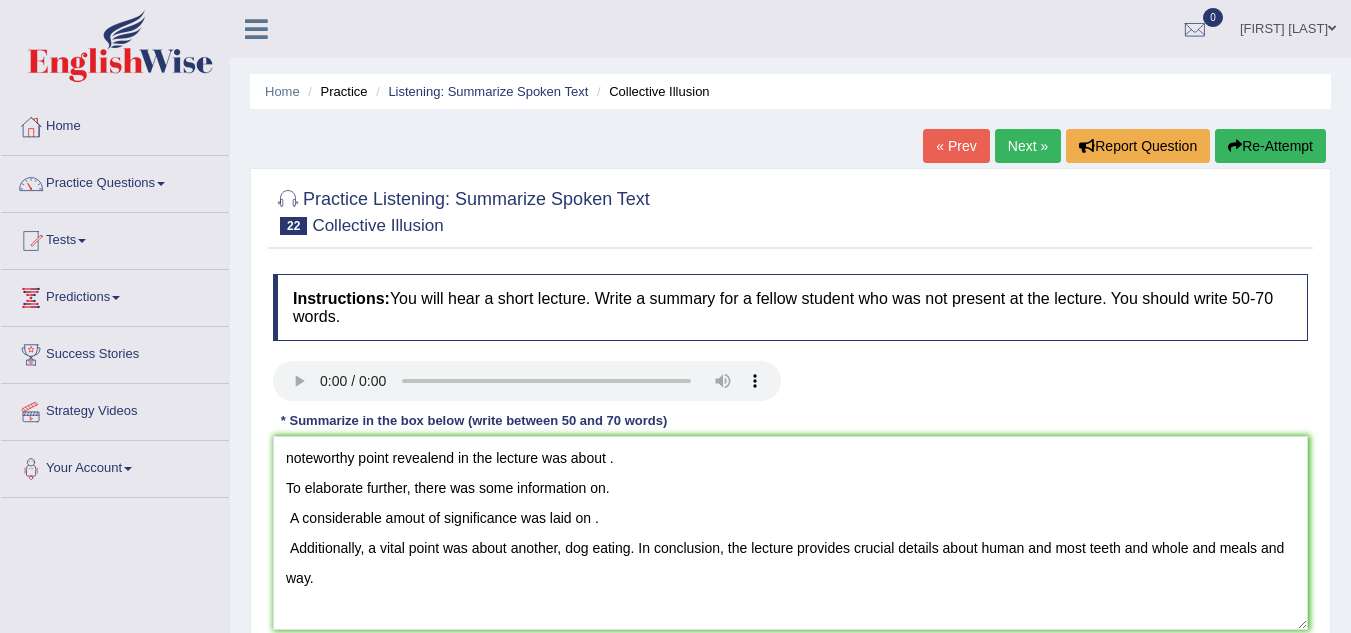 click on "noteworthy point revealend in the lecture was about .
To elaborate further, there was some information on.
A considerable amout of significance was laid on .
Additionally, a vital point was about another, dog eating. In conclusion, the lecture provides crucial details about human and most teeth and whole and meals and way." at bounding box center (790, 533) 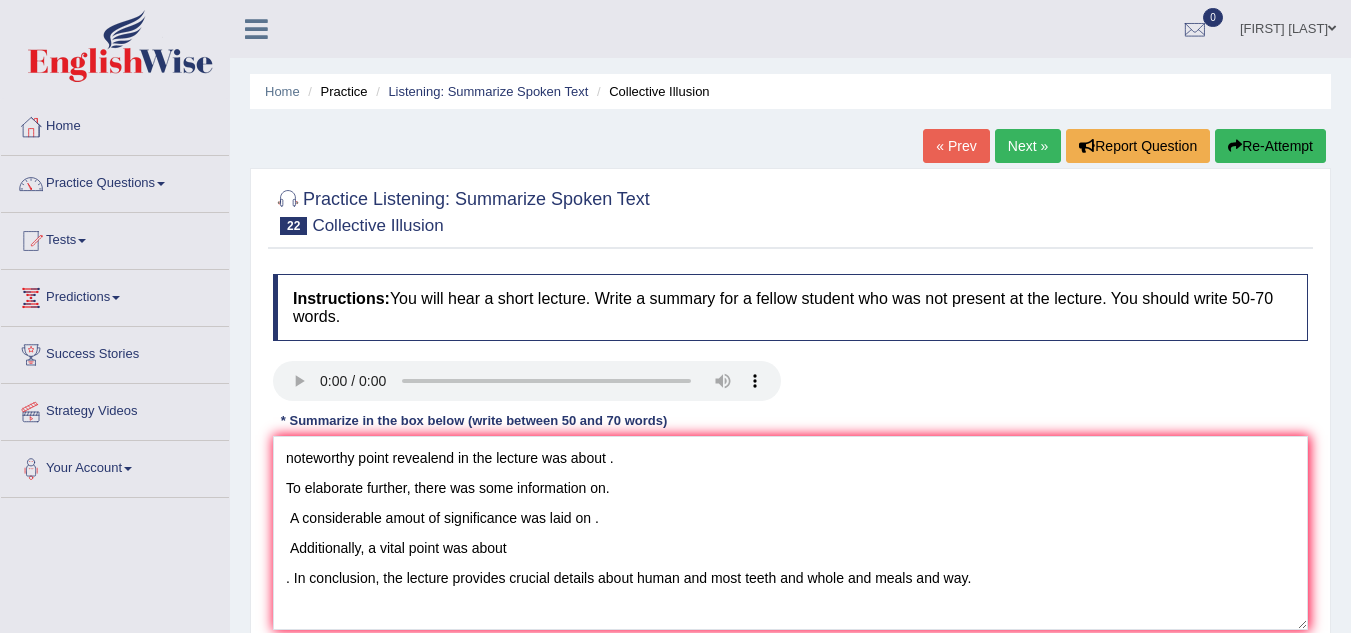 click on "noteworthy point revealend in the lecture was about .
To elaborate further, there was some information on.
A considerable amout of significance was laid on .
Additionally, a vital point was about
. In conclusion, the lecture provides crucial details about human and most teeth and whole and meals and way." at bounding box center (790, 533) 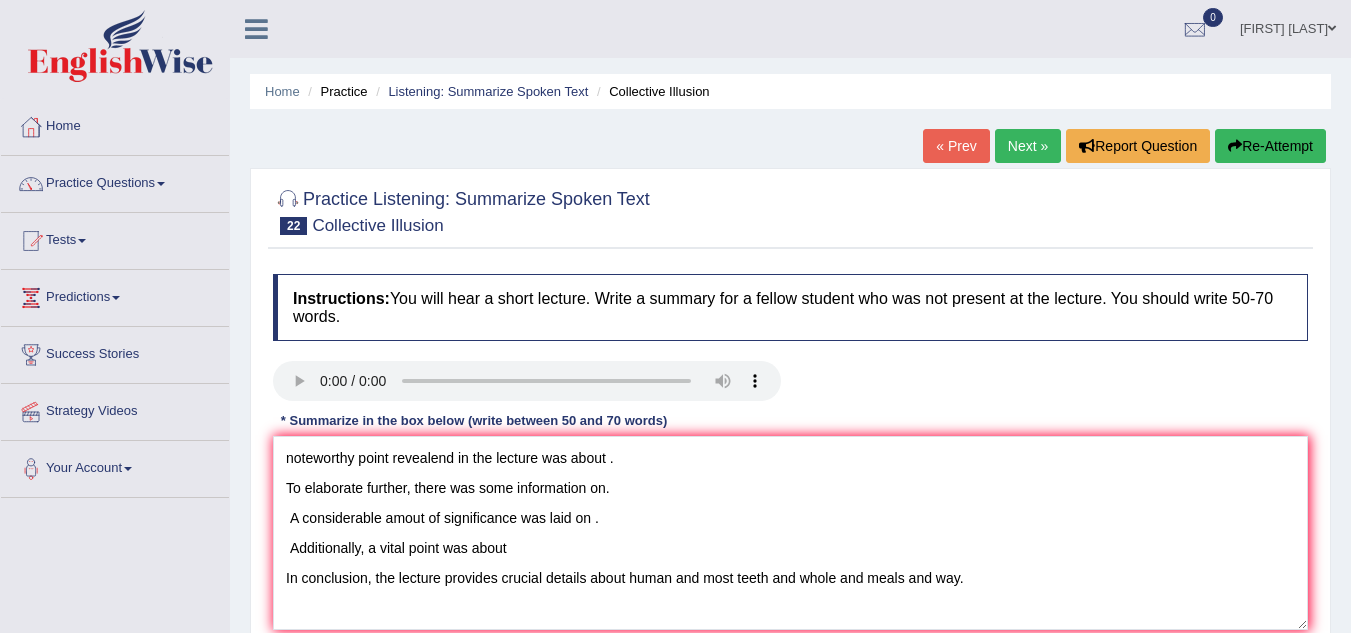 click on "noteworthy point revealend in the lecture was about .
To elaborate further, there was some information on.
A considerable amout of significance was laid on .
Additionally, a vital point was about
In conclusion, the lecture provides crucial details about human and most teeth and whole and meals and way." at bounding box center (790, 533) 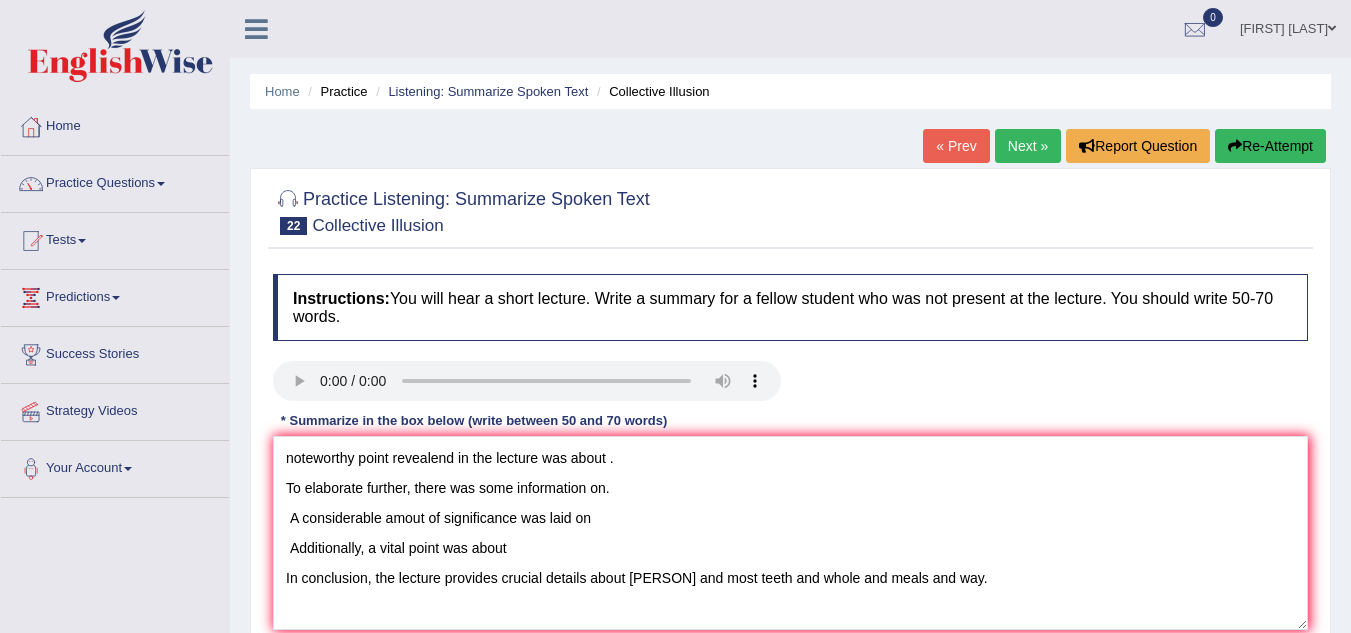 click on "noteworthy point revealend in the lecture was about .
To elaborate further, there was some information on.
A considerable amout of significance was laid on
Additionally, a vital point was about
In conclusion, the lecture provides crucial details about human and most teeth and whole and meals and way." at bounding box center (790, 533) 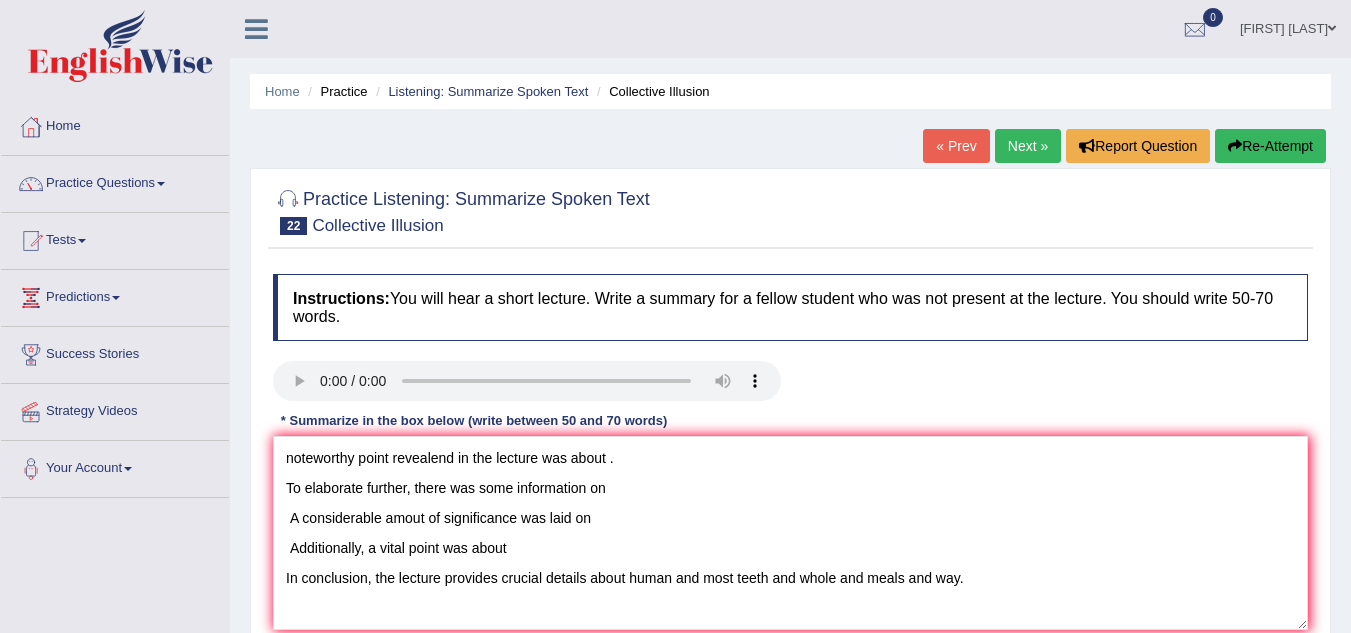click on "noteworthy point revealend in the lecture was about .
To elaborate further, there was some information on
A considerable amout of significance was laid on
Additionally, a vital point was about
In conclusion, the lecture provides crucial details about human and most teeth and whole and meals and way." at bounding box center [790, 533] 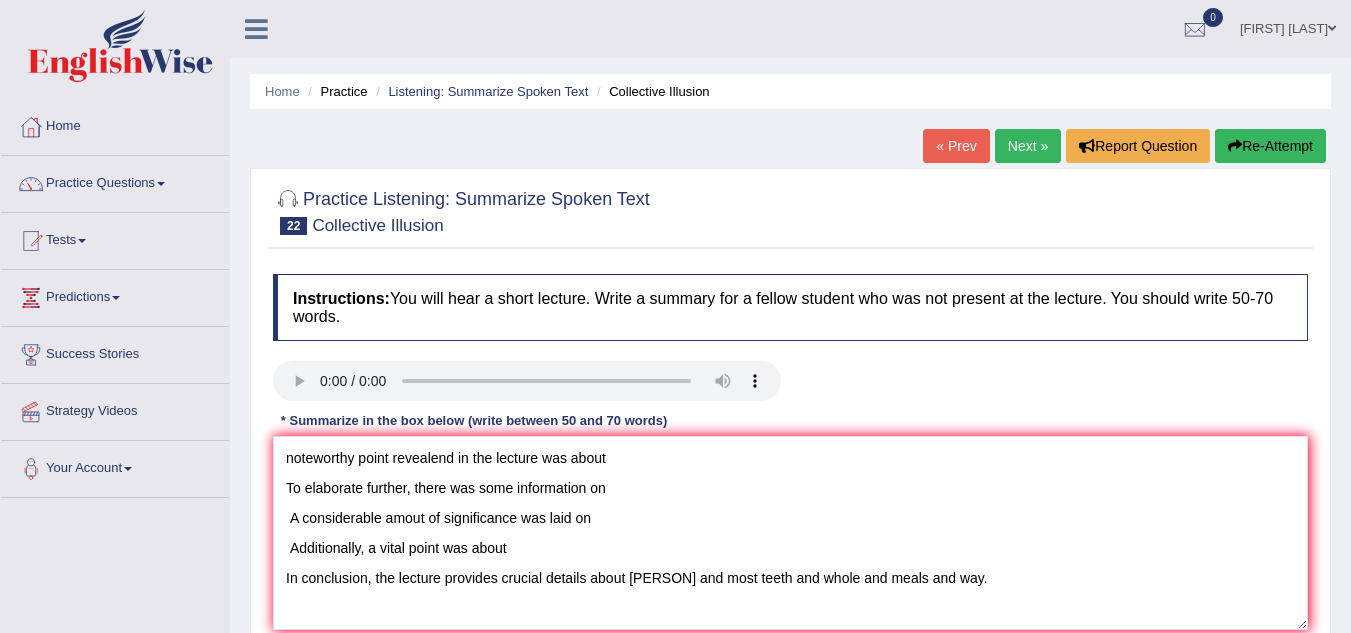 click on "noteworthy point revealend in the lecture was about
To elaborate further, there was some information on
A considerable amout of significance was laid on
Additionally, a vital point was about
In conclusion, the lecture provides crucial details about human and most teeth and whole and meals and way." at bounding box center (790, 533) 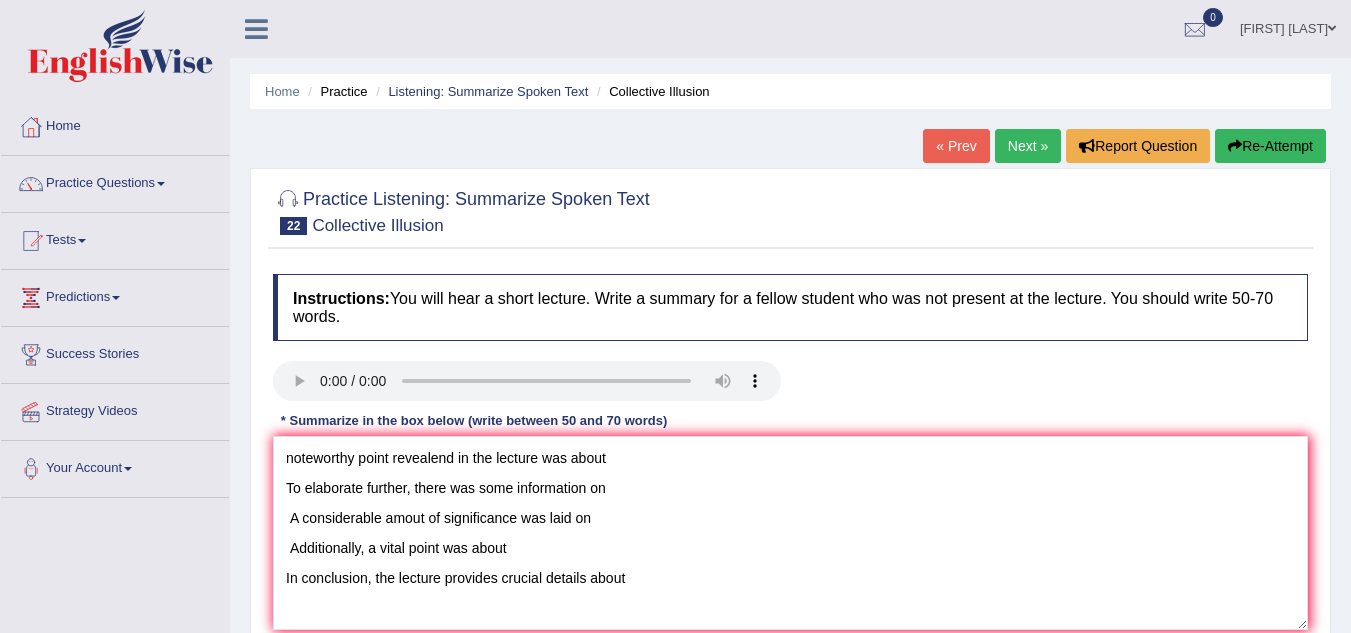 click on "noteworthy point revealend in the lecture was about
To elaborate further, there was some information on
A considerable amout of significance was laid on
Additionally, a vital point was about
In conclusion, the lecture provides crucial details about" at bounding box center (790, 533) 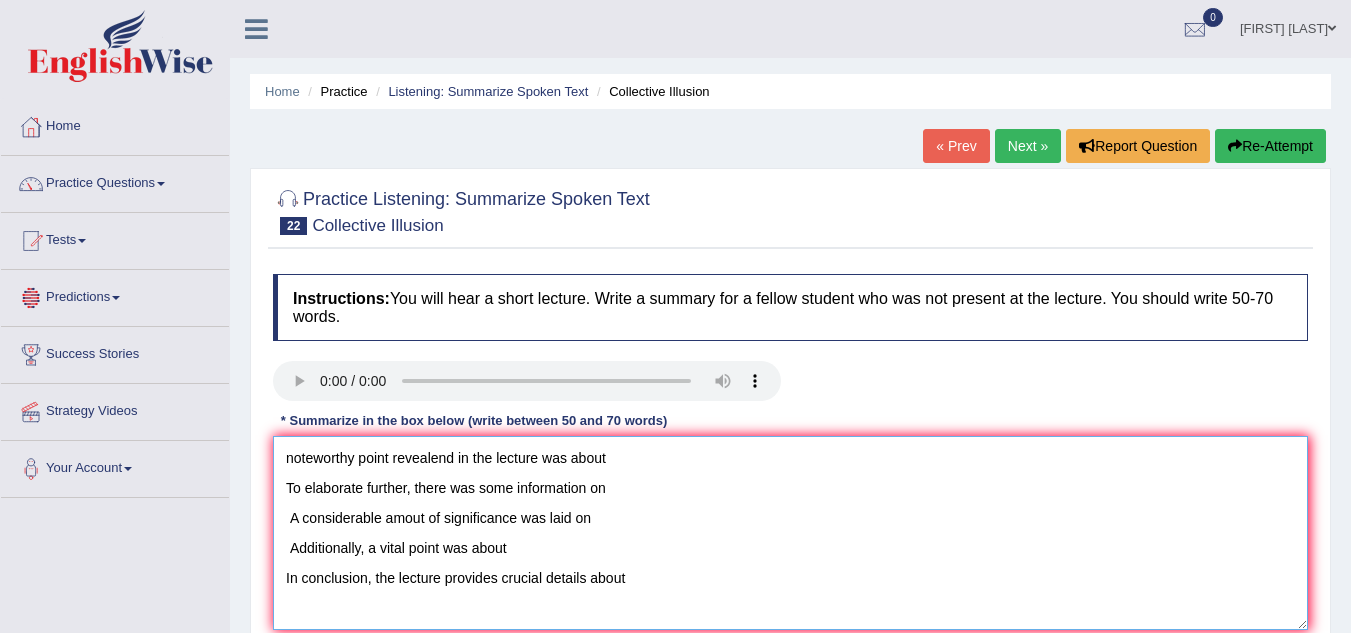 click on "noteworthy point revealend in the lecture was about
To elaborate further, there was some information on
A considerable amout of significance was laid on
Additionally, a vital point was about
In conclusion, the lecture provides crucial details about" at bounding box center [790, 533] 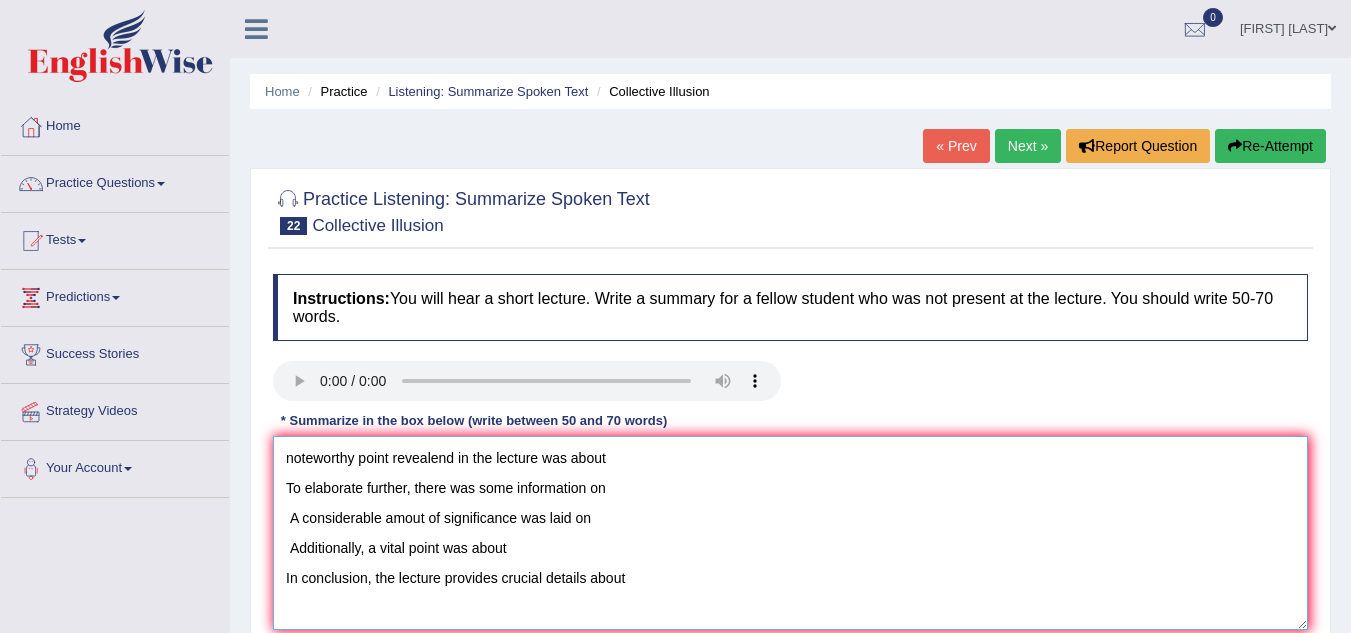 click on "noteworthy point revealend in the lecture was about
To elaborate further, there was some information on
A considerable amout of significance was laid on
Additionally, a vital point was about
In conclusion, the lecture provides crucial details about" at bounding box center (790, 533) 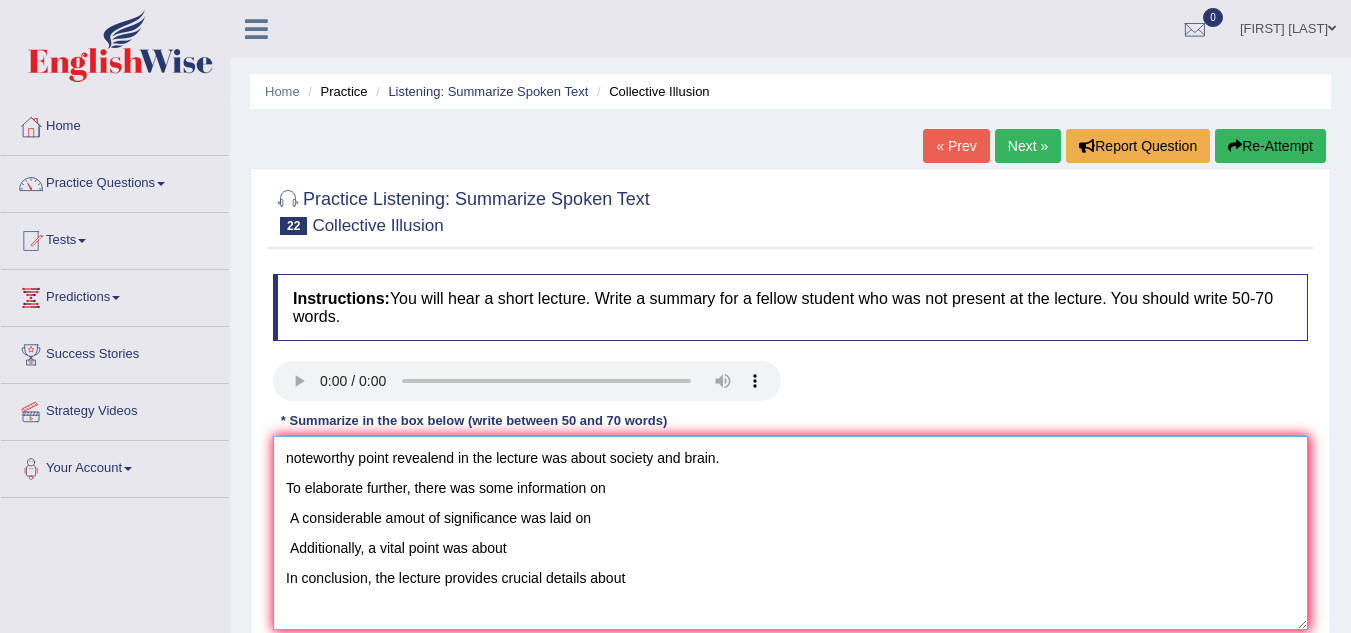 click on "noteworthy point revealend in the lecture was about society and brain.
To elaborate further, there was some information on
A considerable amout of significance was laid on
Additionally, a vital point was about
In conclusion, the lecture provides crucial details about" at bounding box center (790, 533) 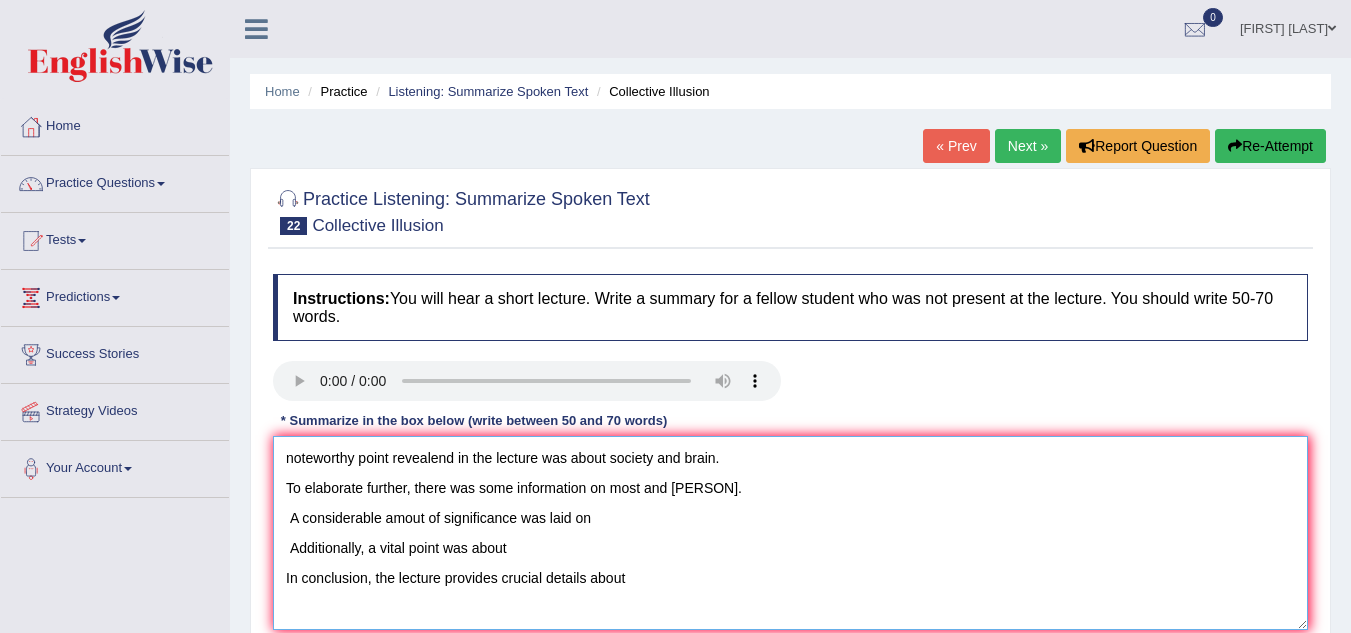 click on "noteworthy point revealend in the lecture was about society and brain.
To elaborate further, there was some information on most and people.
A considerable amout of significance was laid on
Additionally, a vital point was about
In conclusion, the lecture provides crucial details about" at bounding box center [790, 533] 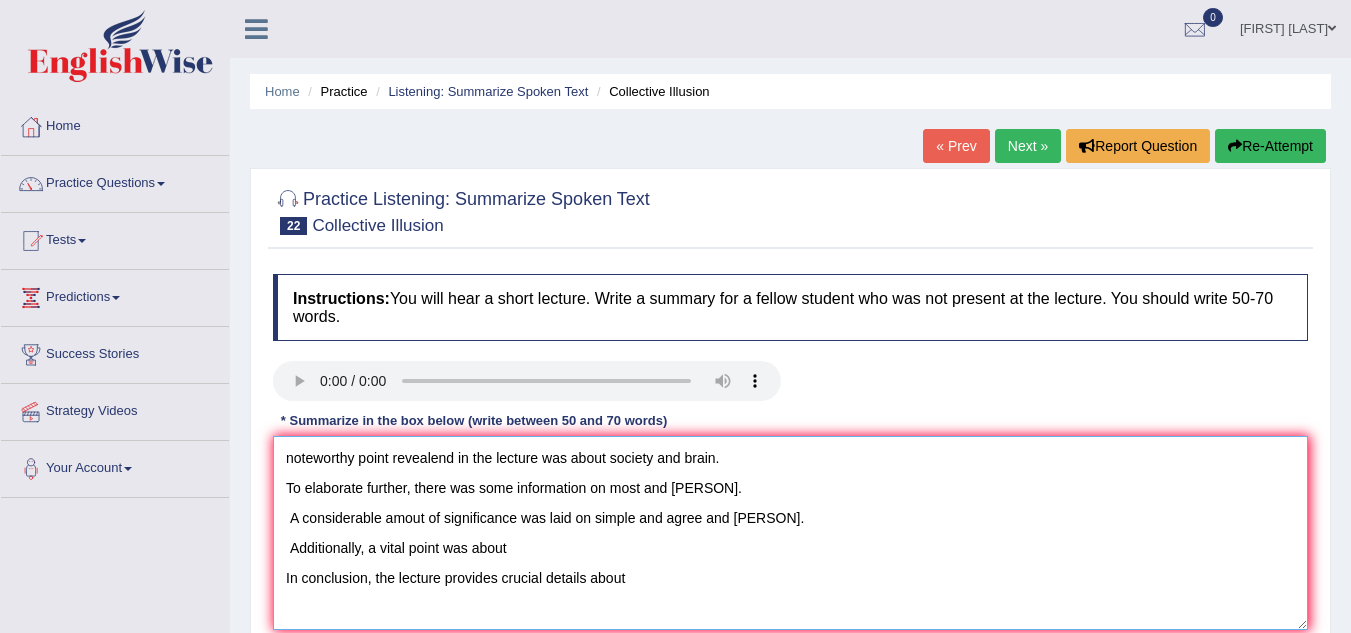 click on "noteworthy point revealend in the lecture was about society and brain.
To elaborate further, there was some information on most and people.
A considerable amout of significance was laid on simple and agree and human.
Additionally, a vital point was about
In conclusion, the lecture provides crucial details about" at bounding box center [790, 533] 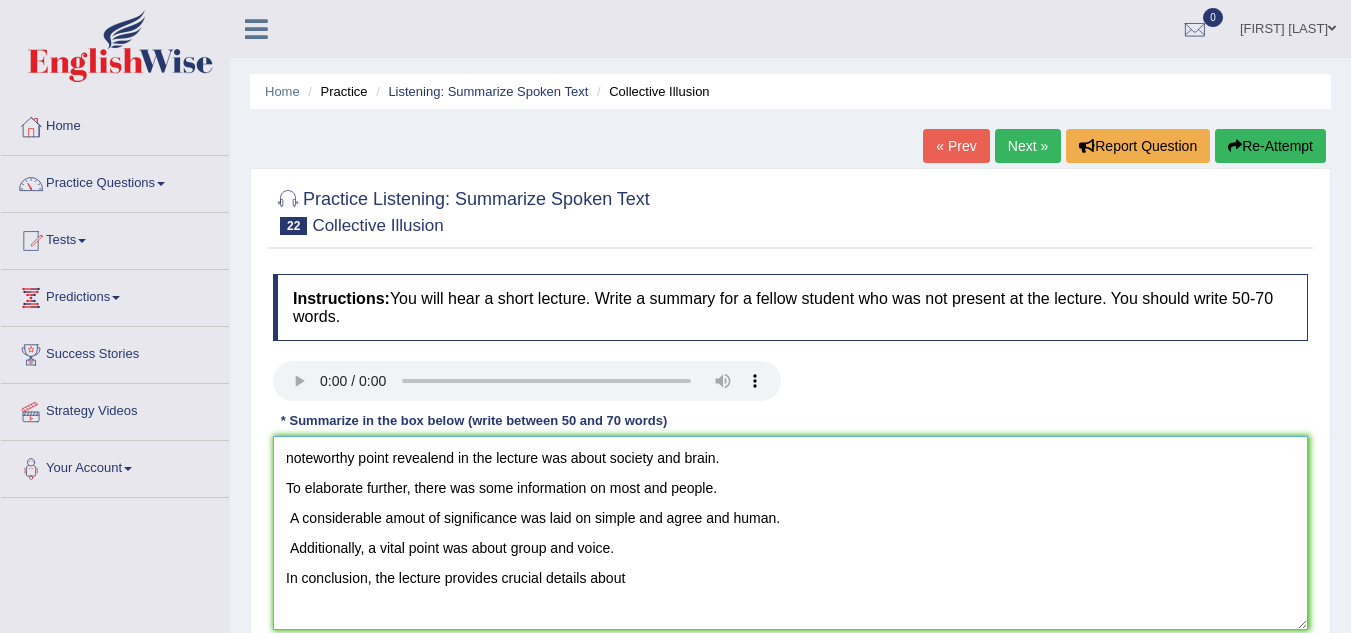 click on "noteworthy point revealend in the lecture was about society and brain.
To elaborate further, there was some information on most and people.
A considerable amout of significance was laid on simple and agree and human.
Additionally, a vital point was about group and voice.
In conclusion, the lecture provides crucial details about" at bounding box center (790, 533) 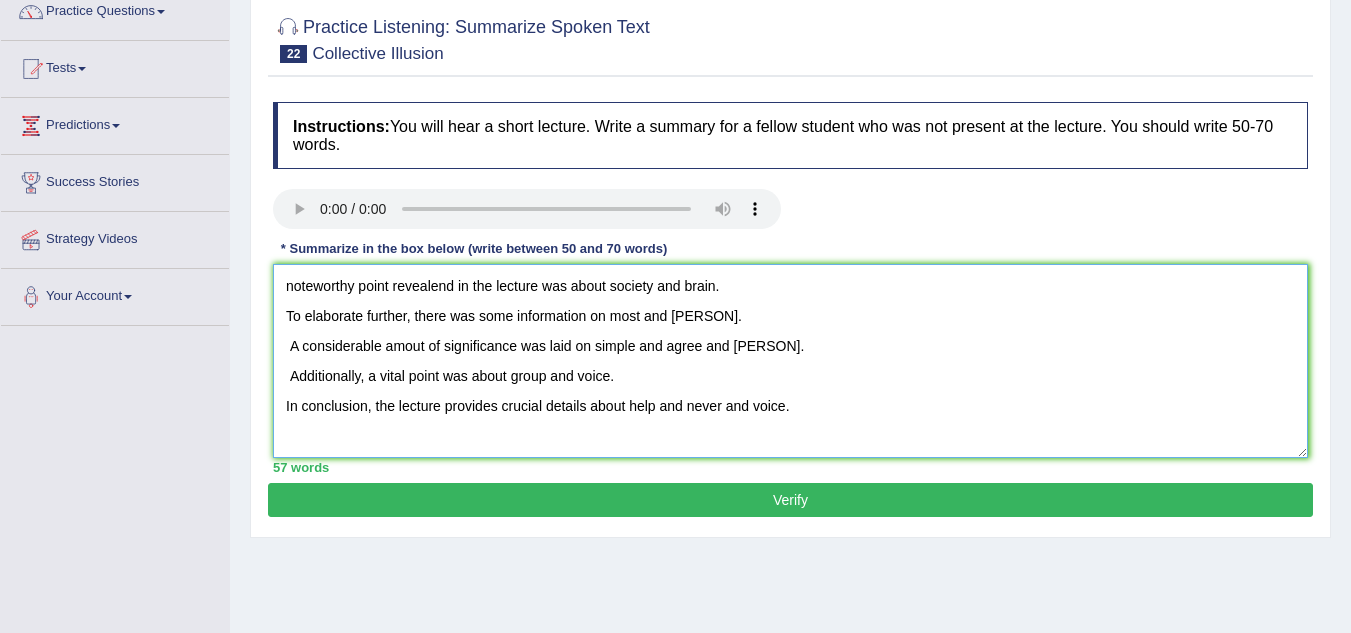 scroll, scrollTop: 211, scrollLeft: 0, axis: vertical 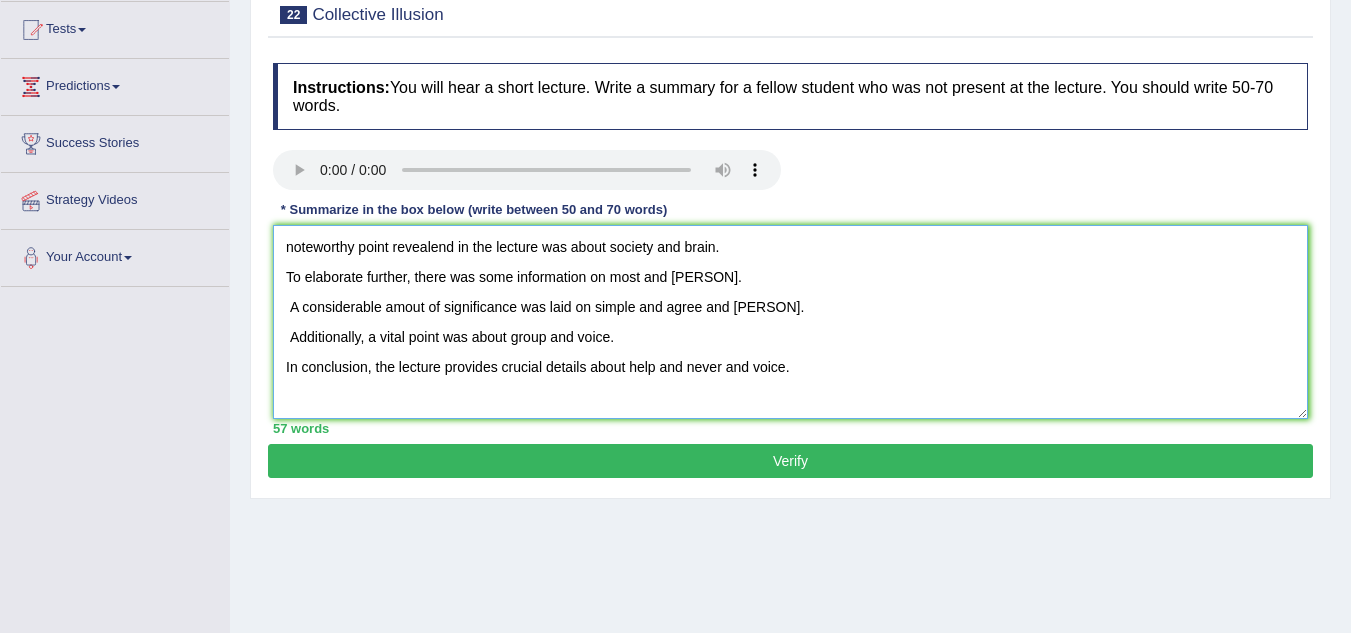 type on "noteworthy point revealend in the lecture was about society and brain.
To elaborate further, there was some information on most and people.
A considerable amout of significance was laid on simple and agree and human.
Additionally, a vital point was about group and voice.
In conclusion, the lecture provides crucial details about help and never and voice." 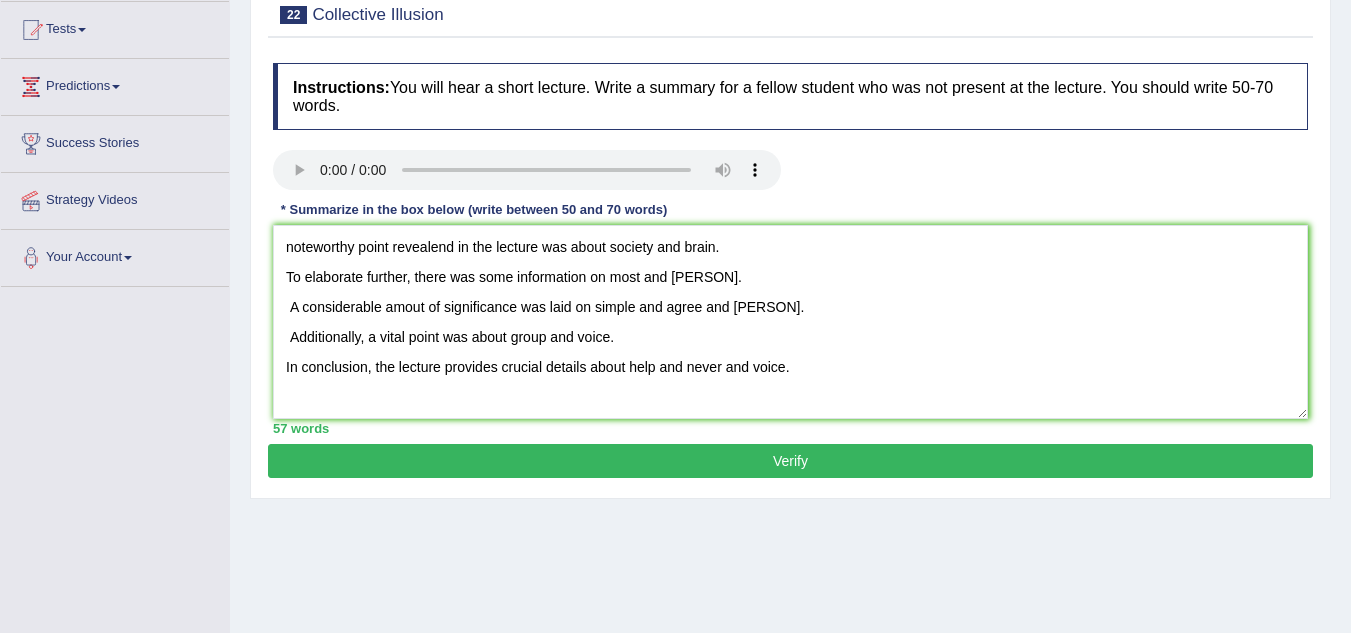 click on "Verify" at bounding box center [790, 461] 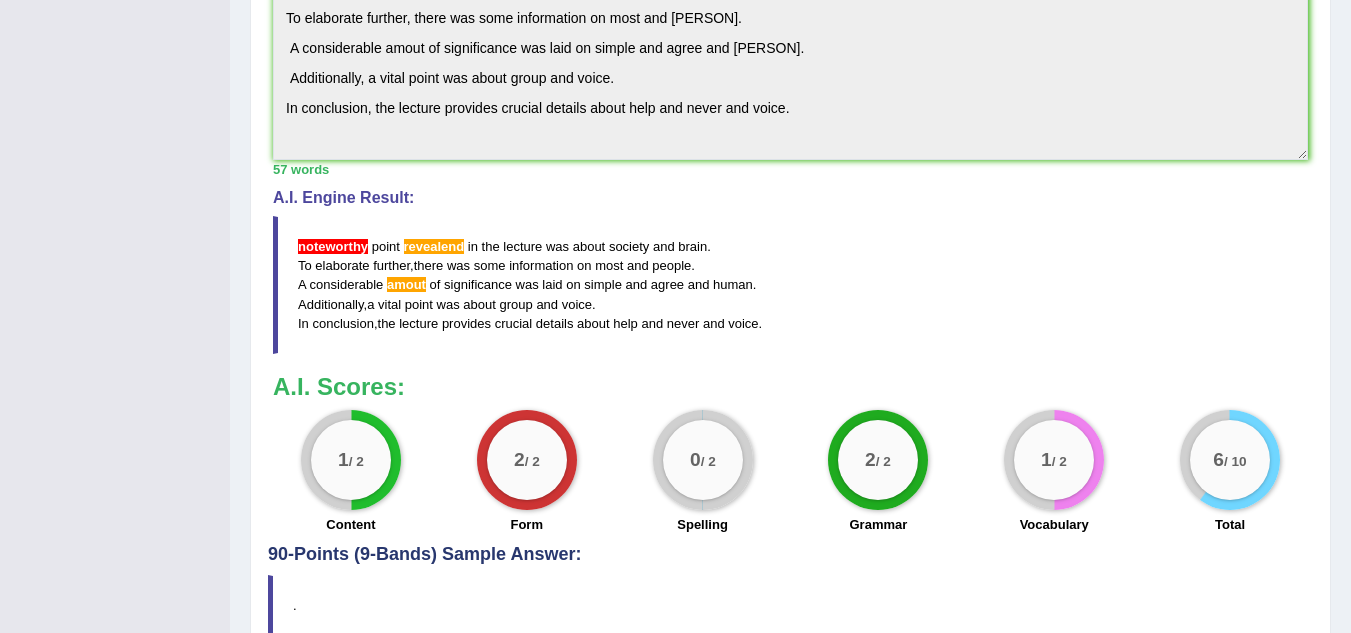 scroll, scrollTop: 710, scrollLeft: 0, axis: vertical 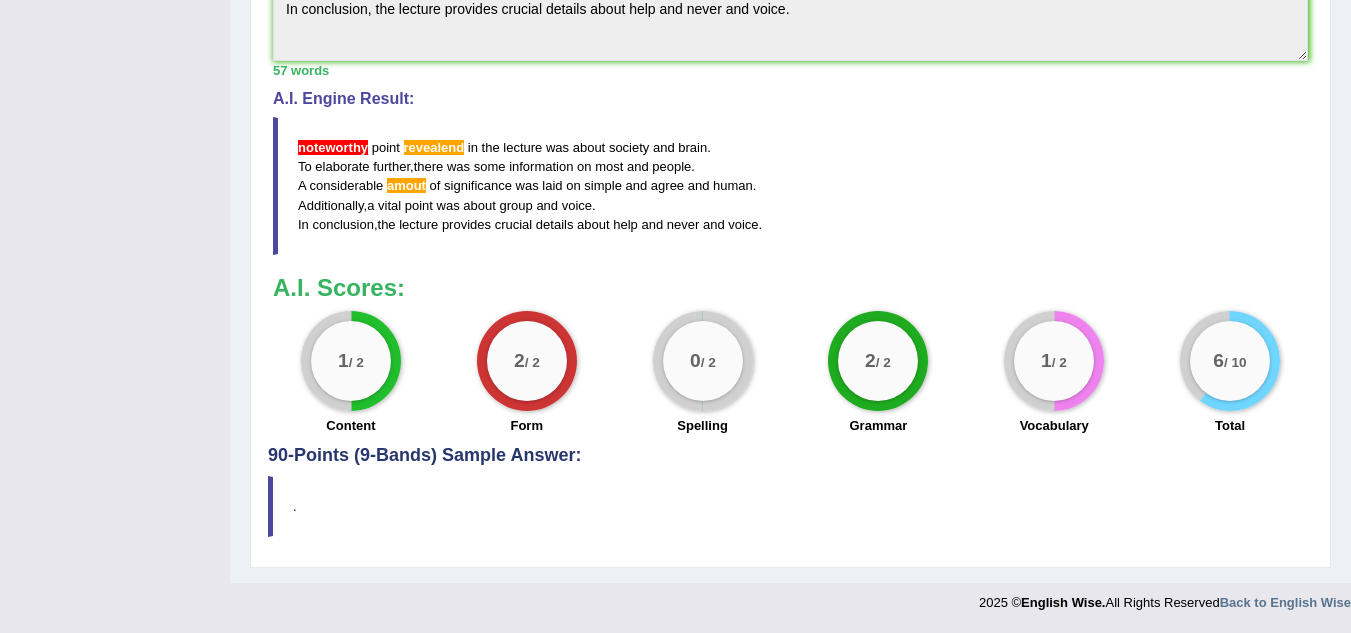 click on "Instructions:  You will hear a short lecture. Write a summary for a fellow student who was not present at the lecture. You should write 50-70 words.
Transcript: Recorded Answer: * Summarize in the box below (write between 50 and 70 words) noteworthy point revealend in the lecture was about society and brain.
To elaborate further, there was some information on most and people.
A considerable amout of significance was laid on simple and agree and human.
Additionally, a vital point was about group and voice.
In conclusion, the lecture provides crucial details about help and never and voice. 57 words Written Keywords: — A.I. Engine Result: noteworthy   point   revealend   in   the   lecture   was   about   society   and   brain . To   elaborate   further ,  there   was   some   information   on   most   and   people .    A   considerable   amout   of   significance   was   laid   on   simple   and   agree   and   human .    Additionally ,  a   vital   point   was   about   group   and   voice" at bounding box center (790, 0) 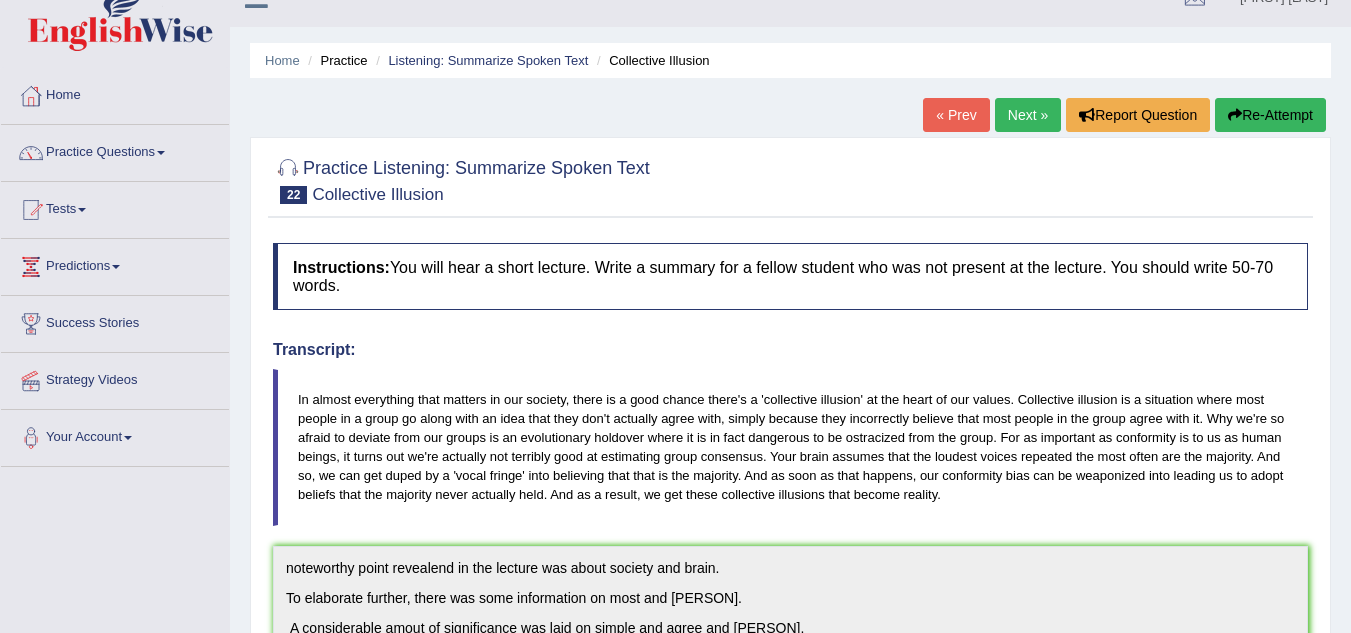 scroll, scrollTop: 0, scrollLeft: 0, axis: both 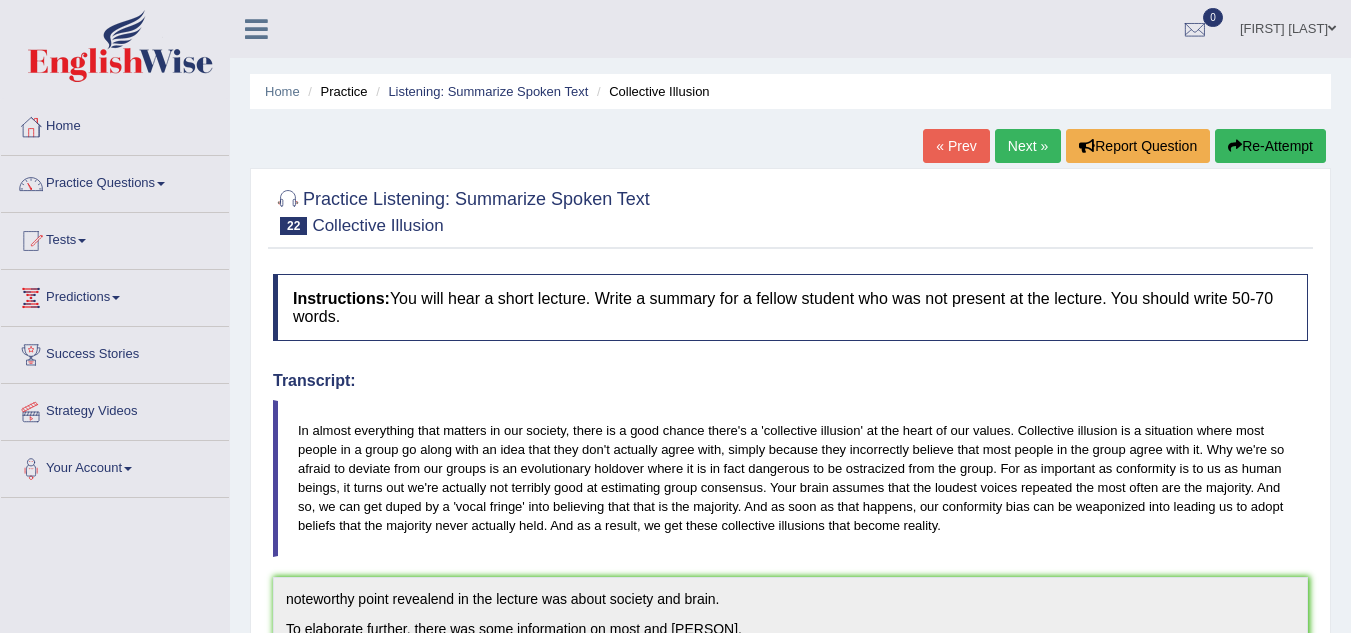 click on "Re-Attempt" at bounding box center [1270, 146] 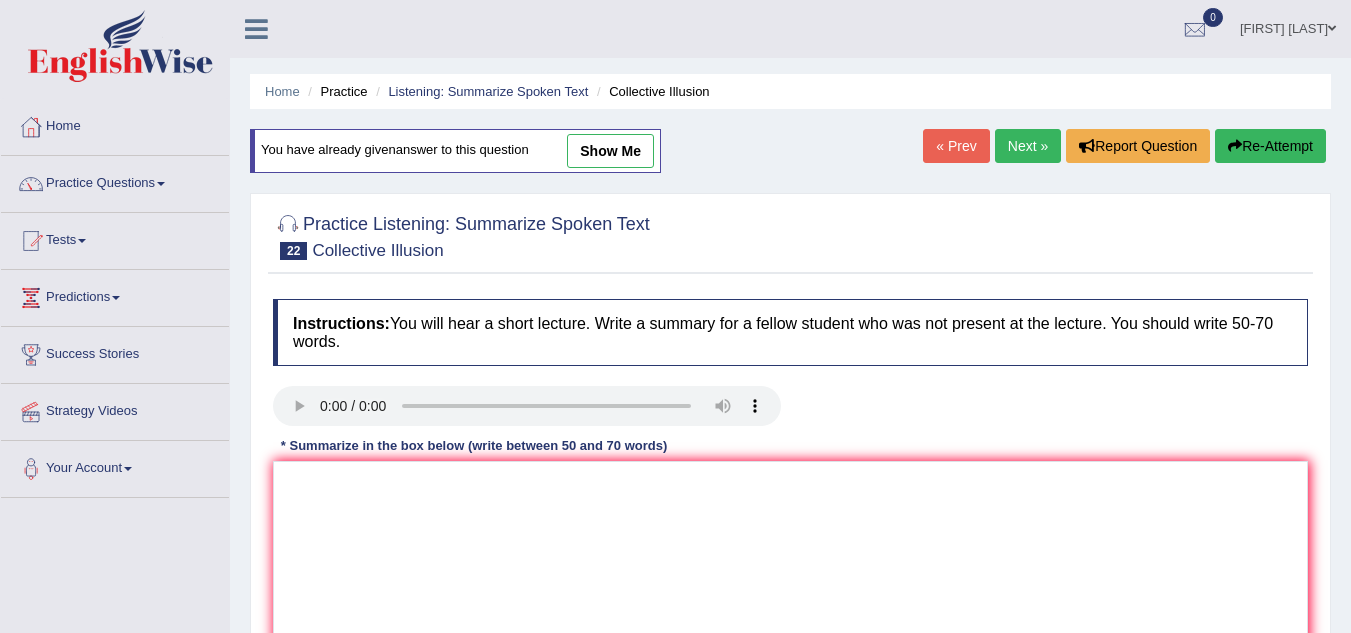 scroll, scrollTop: 320, scrollLeft: 0, axis: vertical 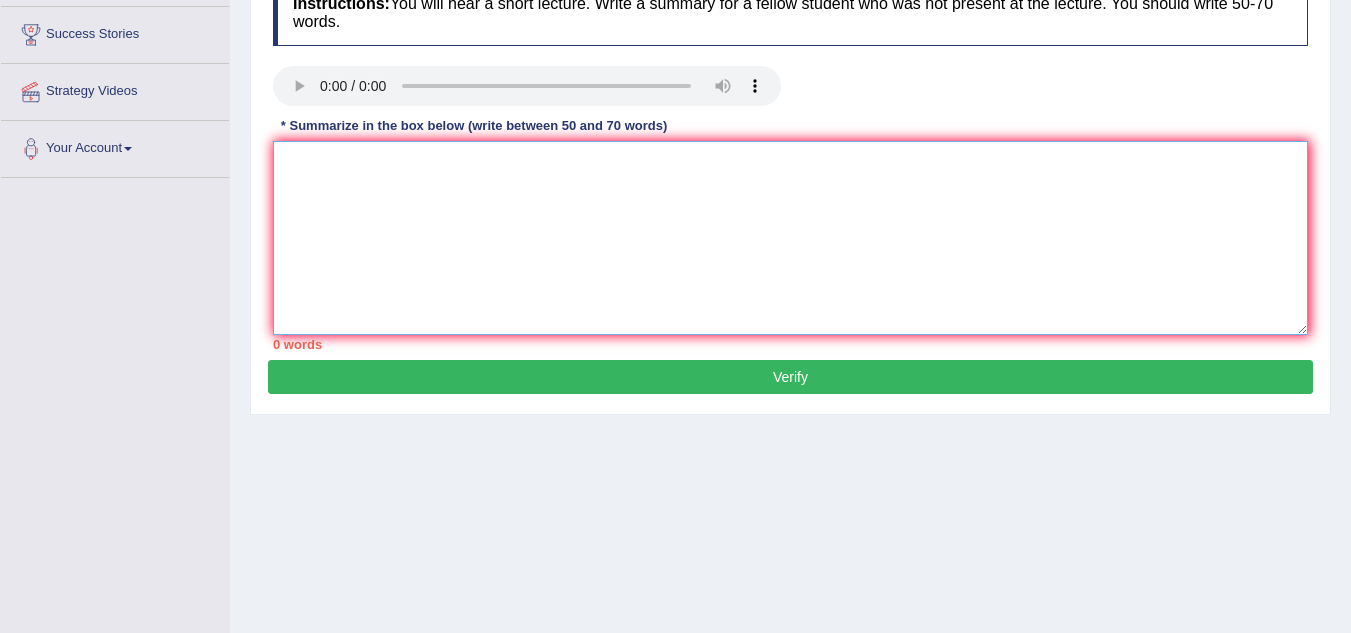 click at bounding box center (790, 238) 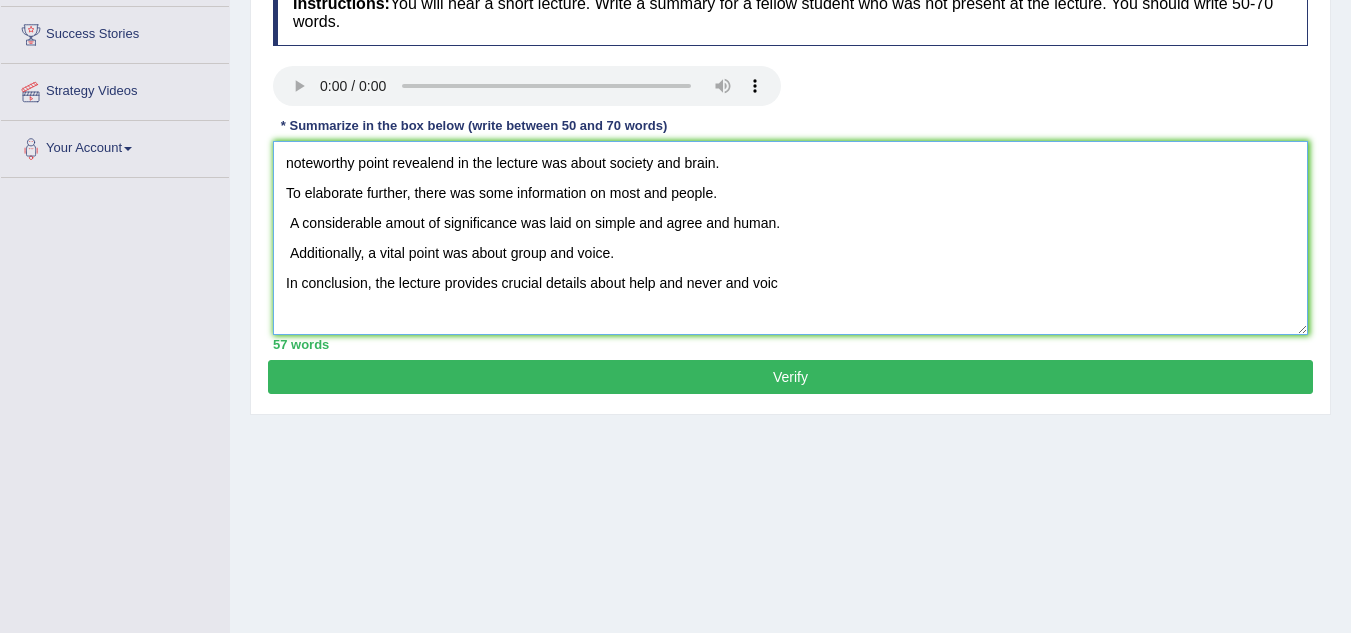 click on "noteworthy point revealend in the lecture was about society and brain.
To elaborate further, there was some information on most and people.
A considerable amout of significance was laid on simple and agree and human.
Additionally, a vital point was about group and voice.
In conclusion, the lecture provides crucial details about help and never and voic" at bounding box center (790, 238) 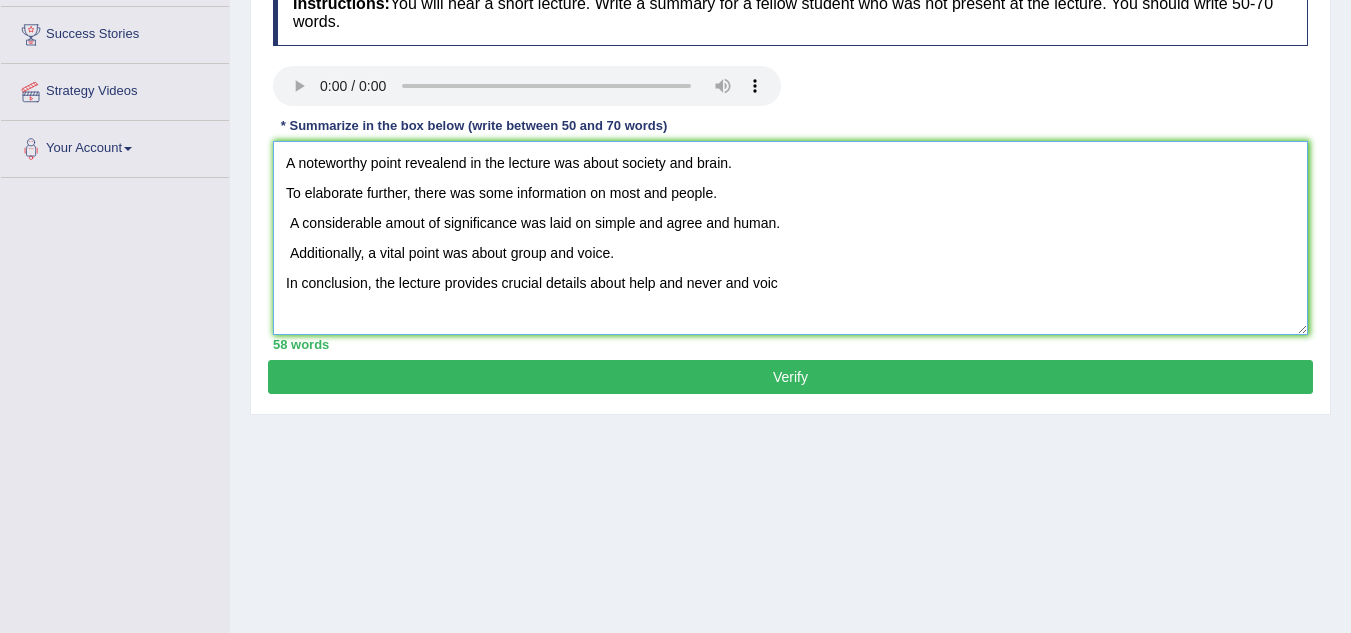 click on "A noteworthy point revealend in the lecture was about society and brain.
To elaborate further, there was some information on most and people.
A considerable amout of significance was laid on simple and agree and human.
Additionally, a vital point was about group and voice.
In conclusion, the lecture provides crucial details about help and never and voic" at bounding box center (790, 238) 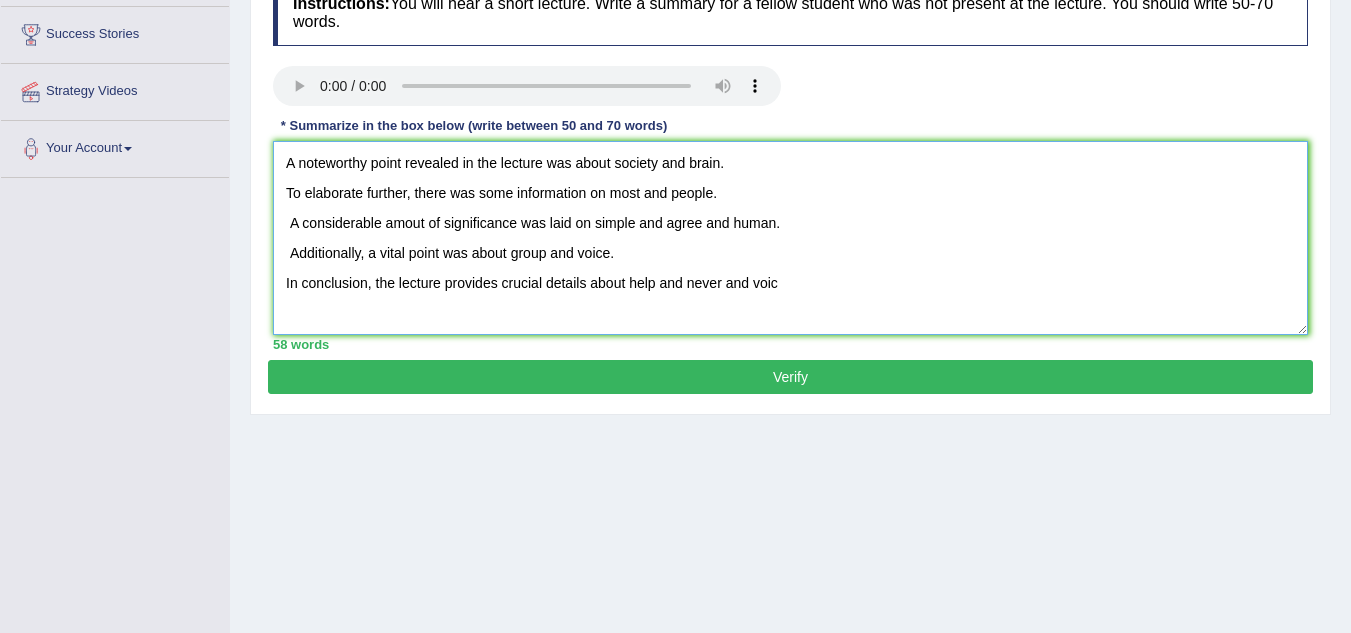 click on "A noteworthy point revealed in the lecture was about society and brain.
To elaborate further, there was some information on most and people.
A considerable amout of significance was laid on simple and agree and human.
Additionally, a vital point was about group and voice.
In conclusion, the lecture provides crucial details about help and never and voic" at bounding box center [790, 238] 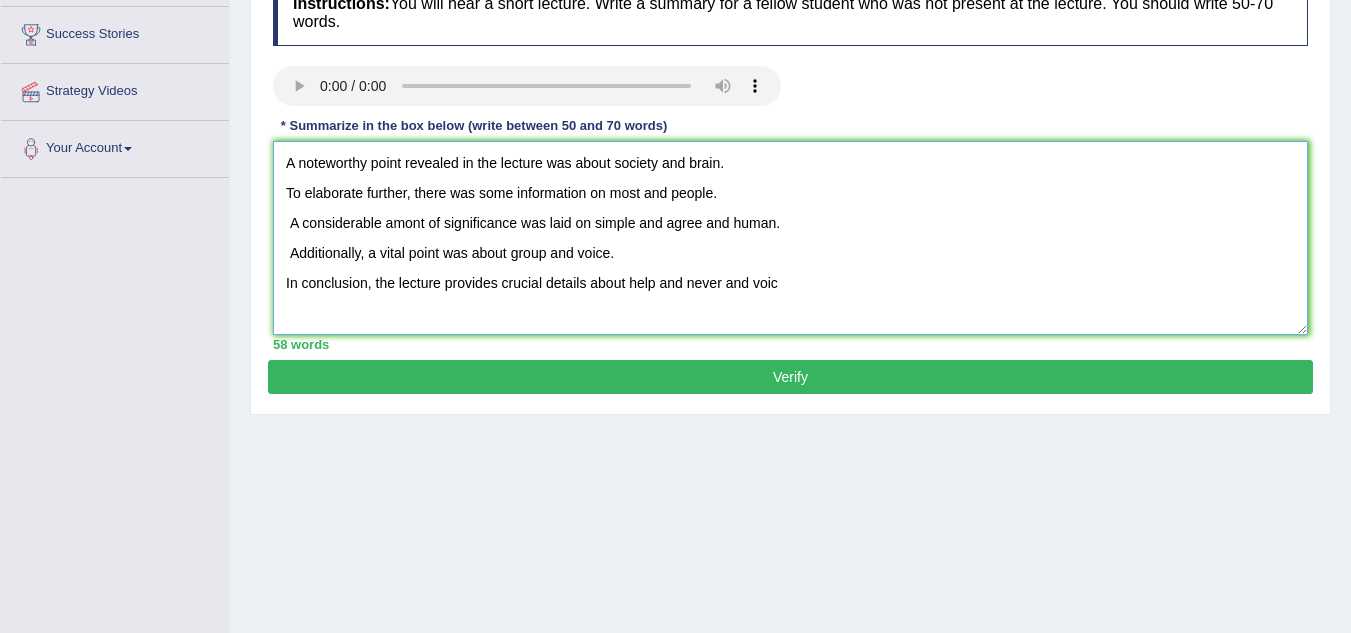 click on "A noteworthy point revealed in the lecture was about society and brain.
To elaborate further, there was some information on most and people.
A considerable amont of significance was laid on simple and agree and human.
Additionally, a vital point was about group and voice.
In conclusion, the lecture provides crucial details about help and never and voic" at bounding box center (790, 238) 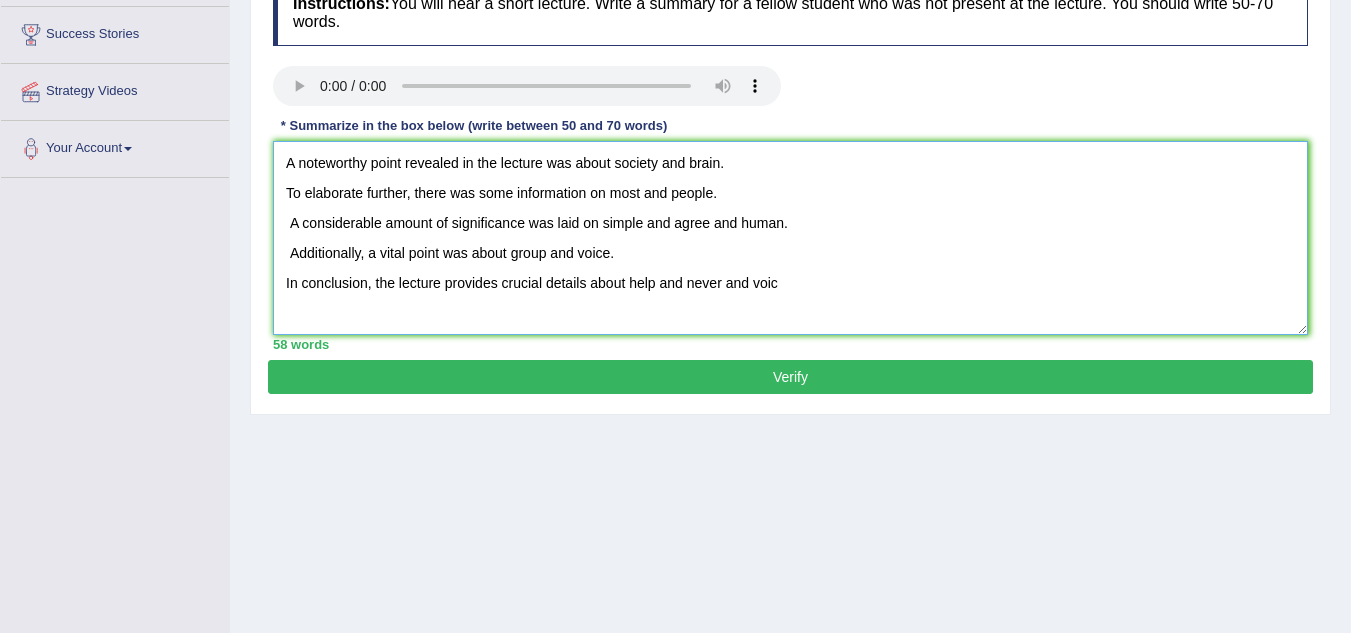 type on "A noteworthy point revealed in the lecture was about society and brain.
To elaborate further, there was some information on most and people.
A considerable amount of significance was laid on simple and agree and human.
Additionally, a vital point was about group and voice.
In conclusion, the lecture provides crucial details about help and never and voic" 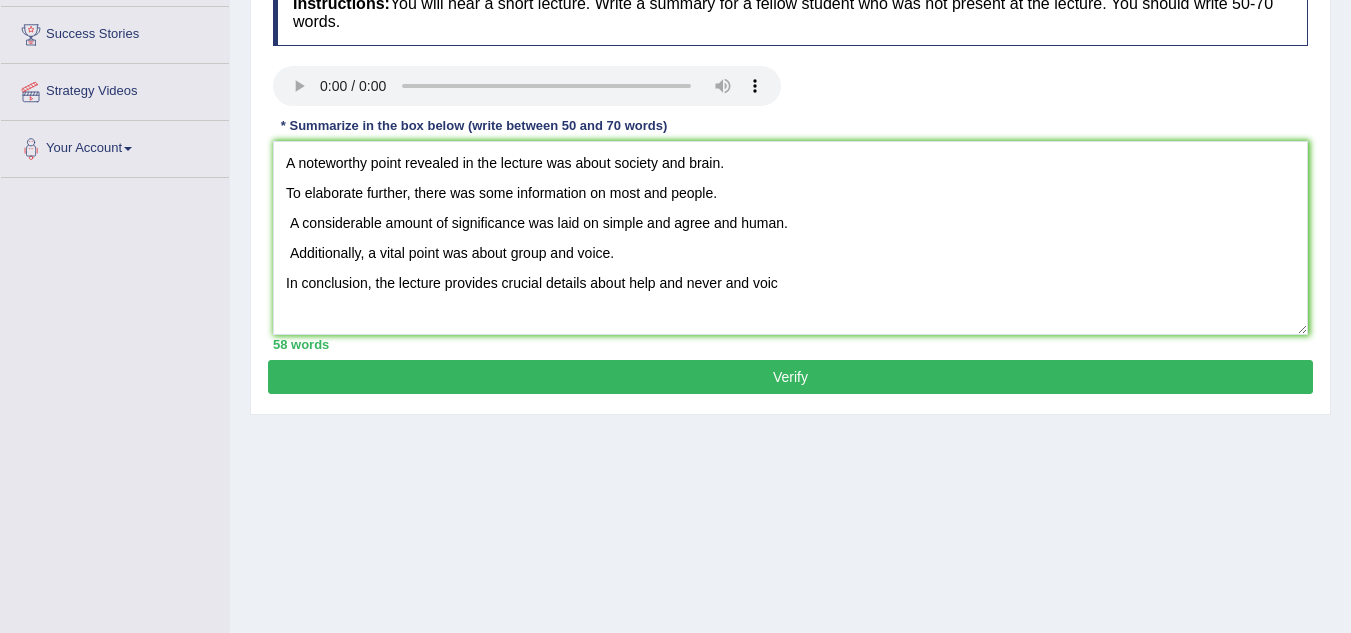 click on "Verify" at bounding box center (790, 377) 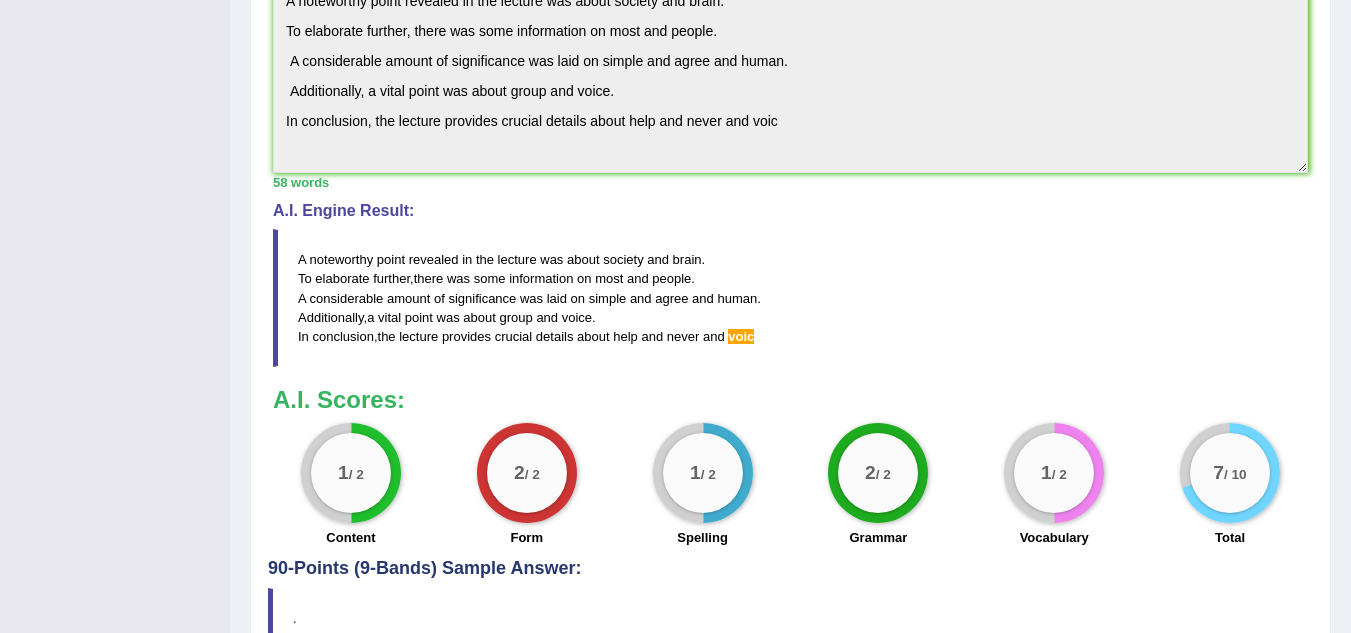 scroll, scrollTop: 606, scrollLeft: 0, axis: vertical 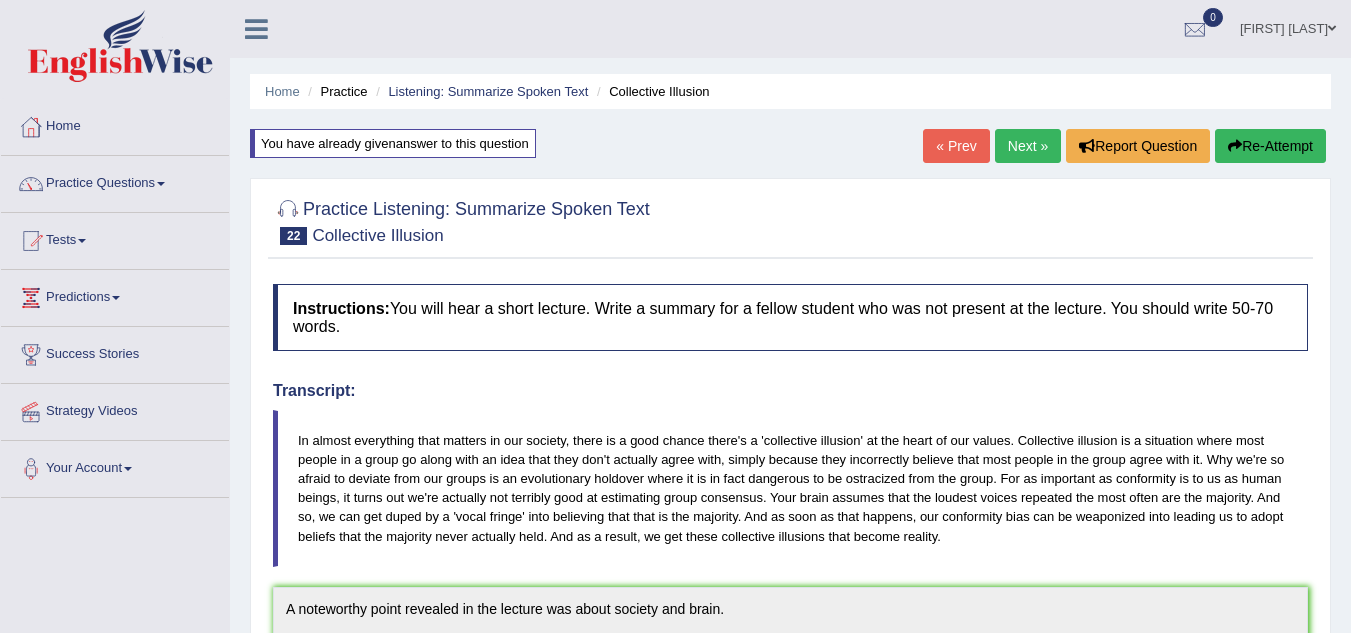 click on "Re-Attempt" at bounding box center [1270, 146] 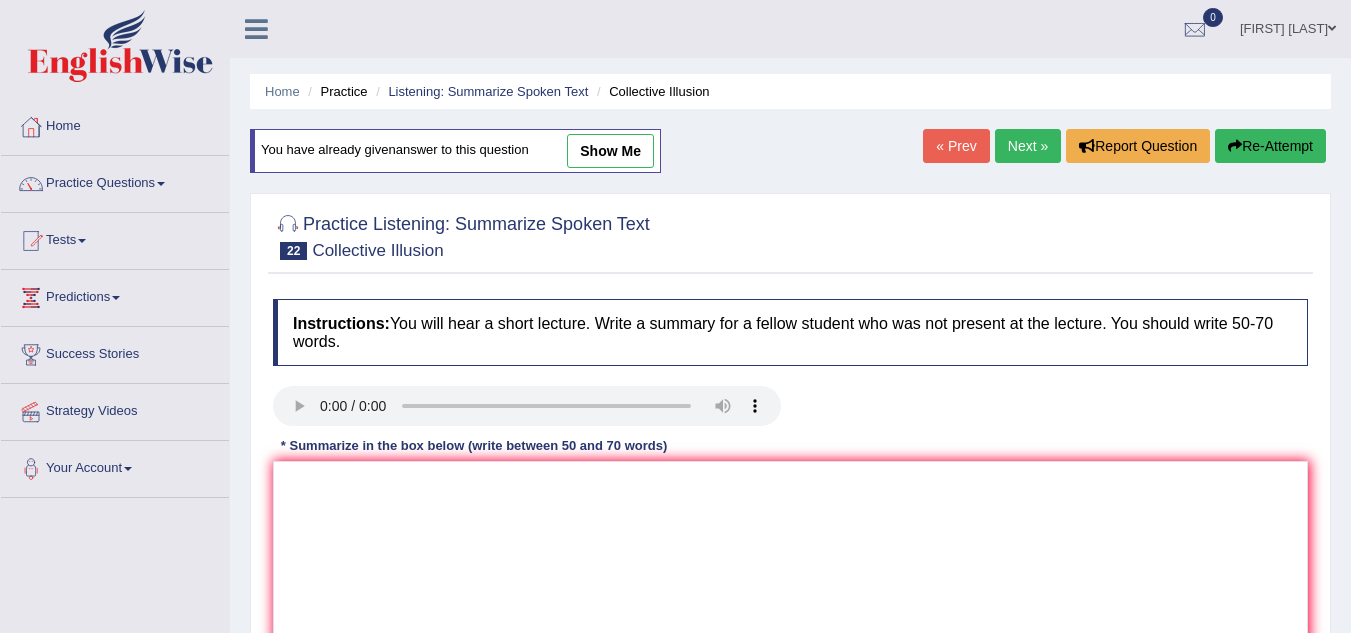 scroll, scrollTop: 40, scrollLeft: 0, axis: vertical 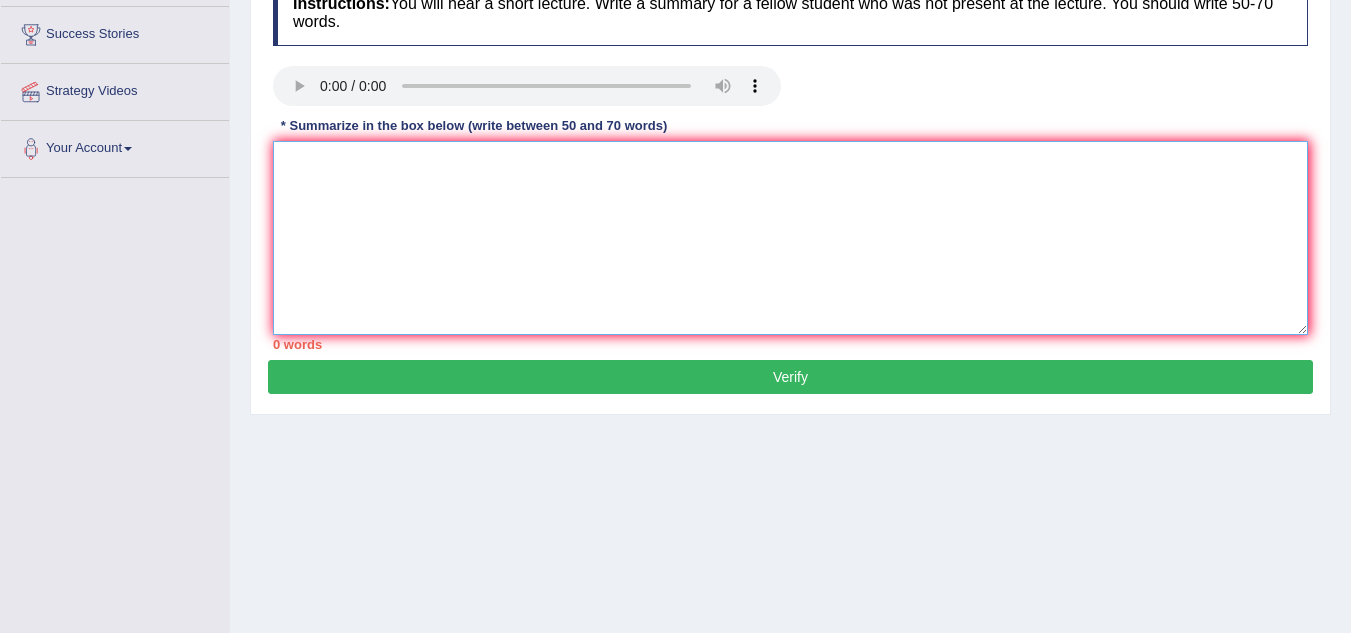 click at bounding box center (790, 238) 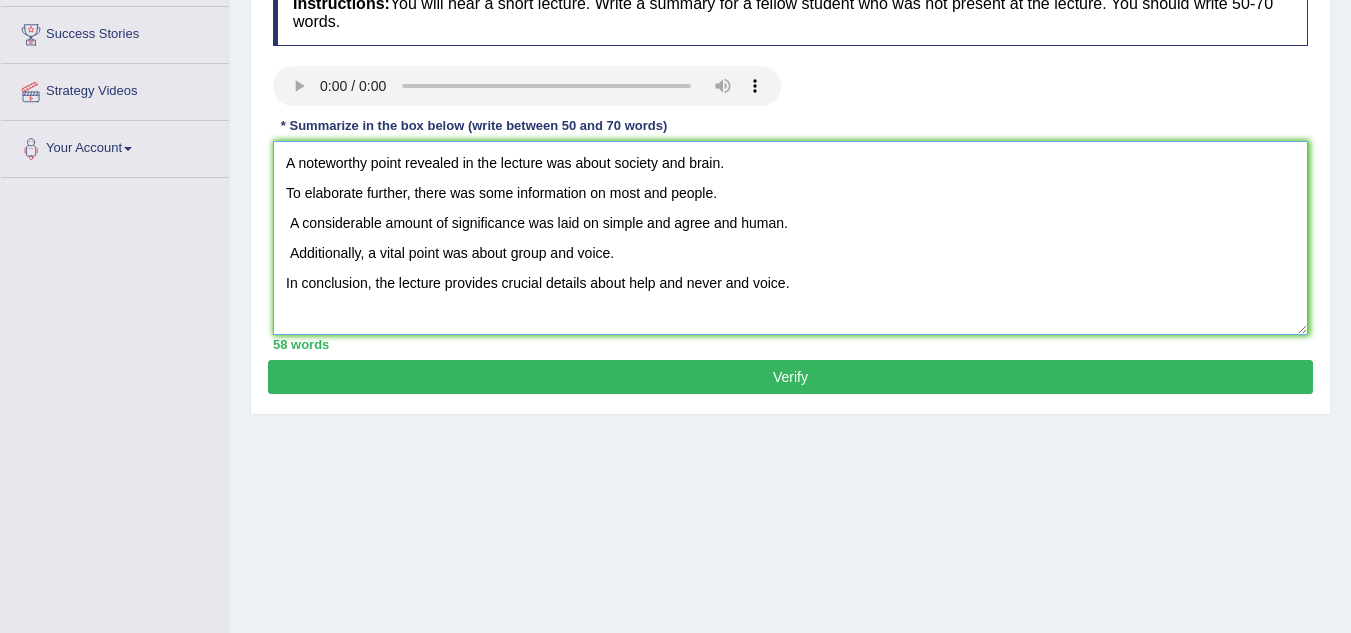 type on "A noteworthy point revealed in the lecture was about society and brain.
To elaborate further, there was some information on most and people.
A considerable amount of significance was laid on simple and agree and human.
Additionally, a vital point was about group and voice.
In conclusion, the lecture provides crucial details about help and never and voice." 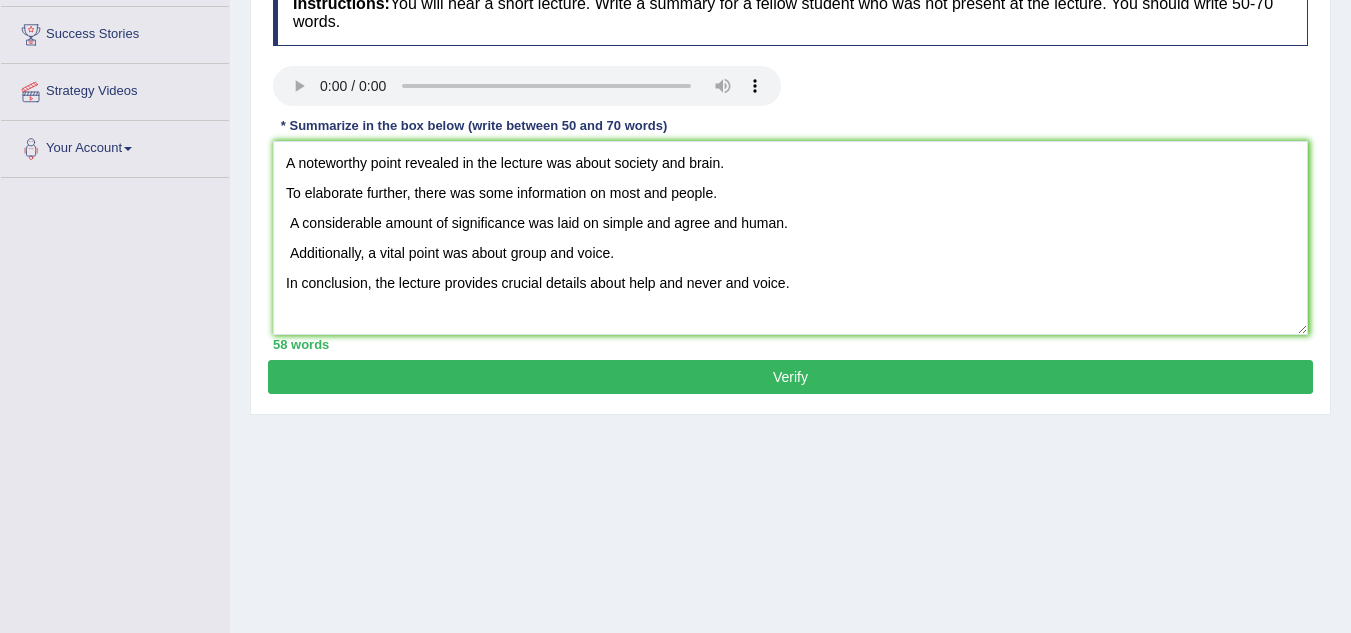 click on "Verify" at bounding box center [790, 377] 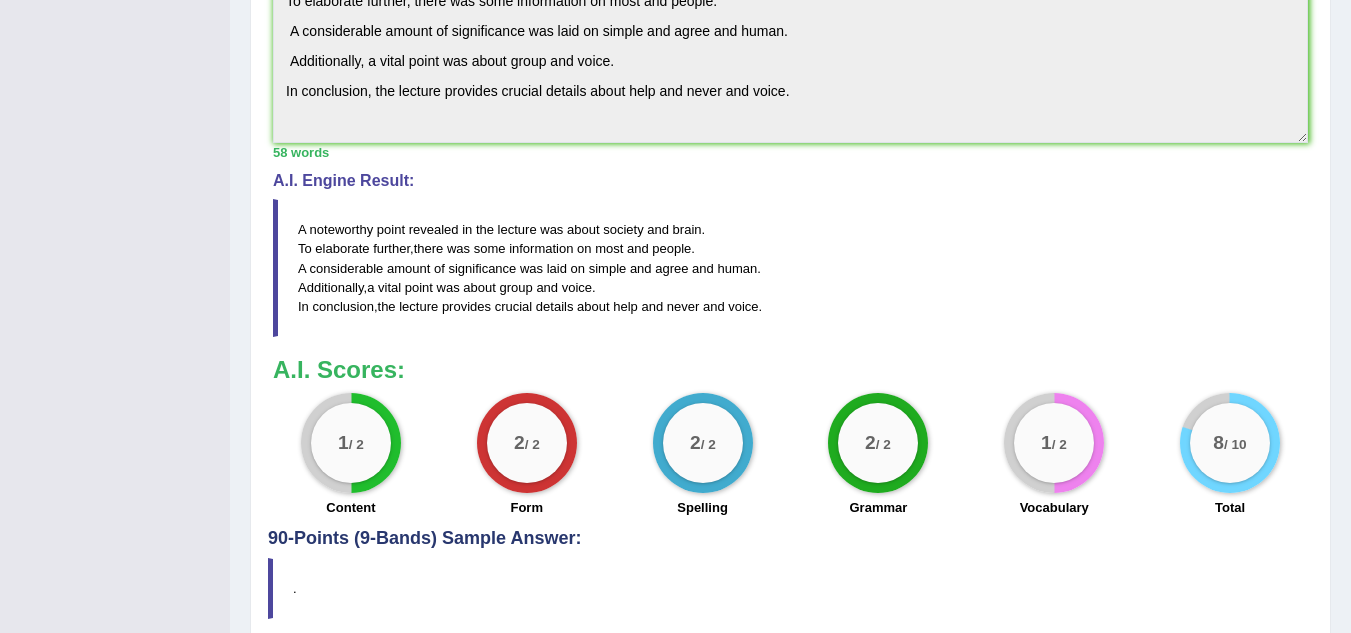 scroll, scrollTop: 640, scrollLeft: 0, axis: vertical 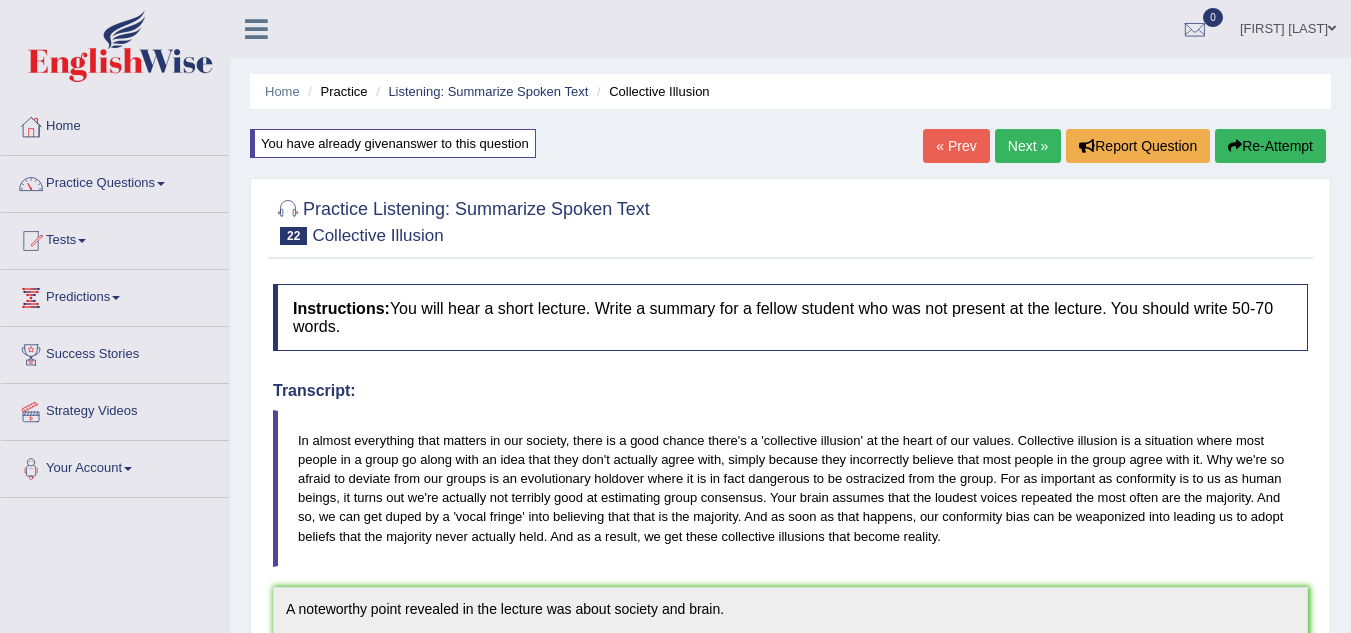 click on "Next »" at bounding box center [1028, 146] 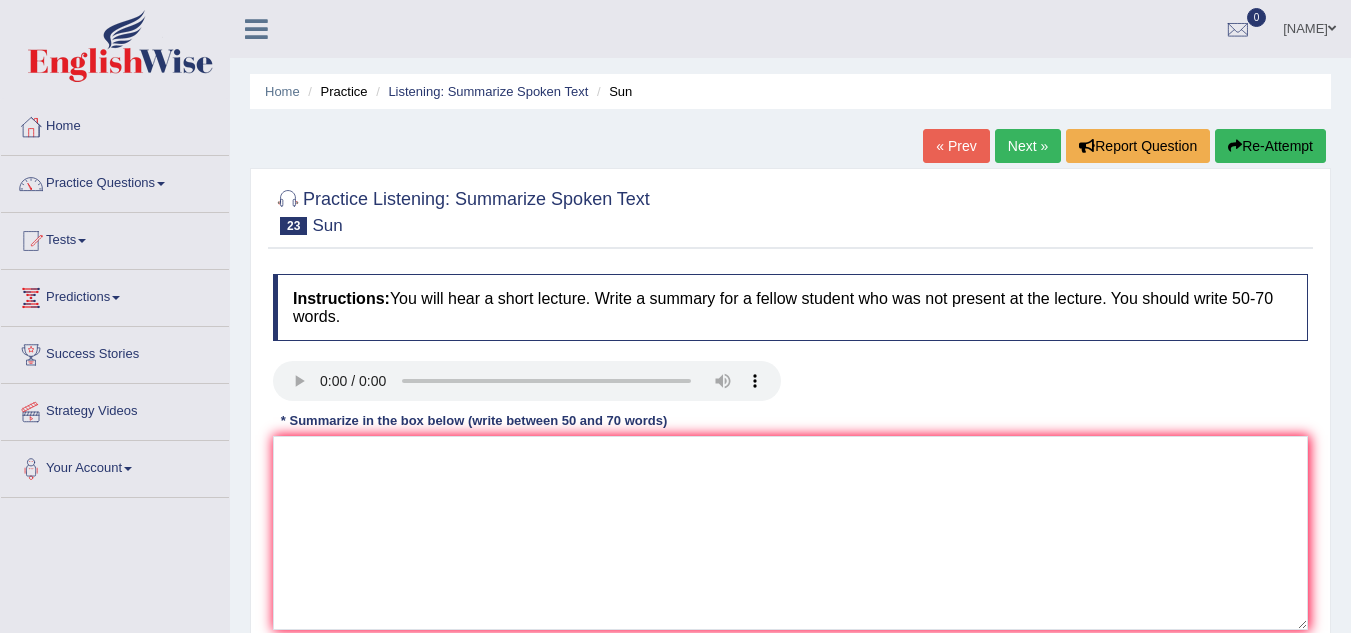scroll, scrollTop: 0, scrollLeft: 0, axis: both 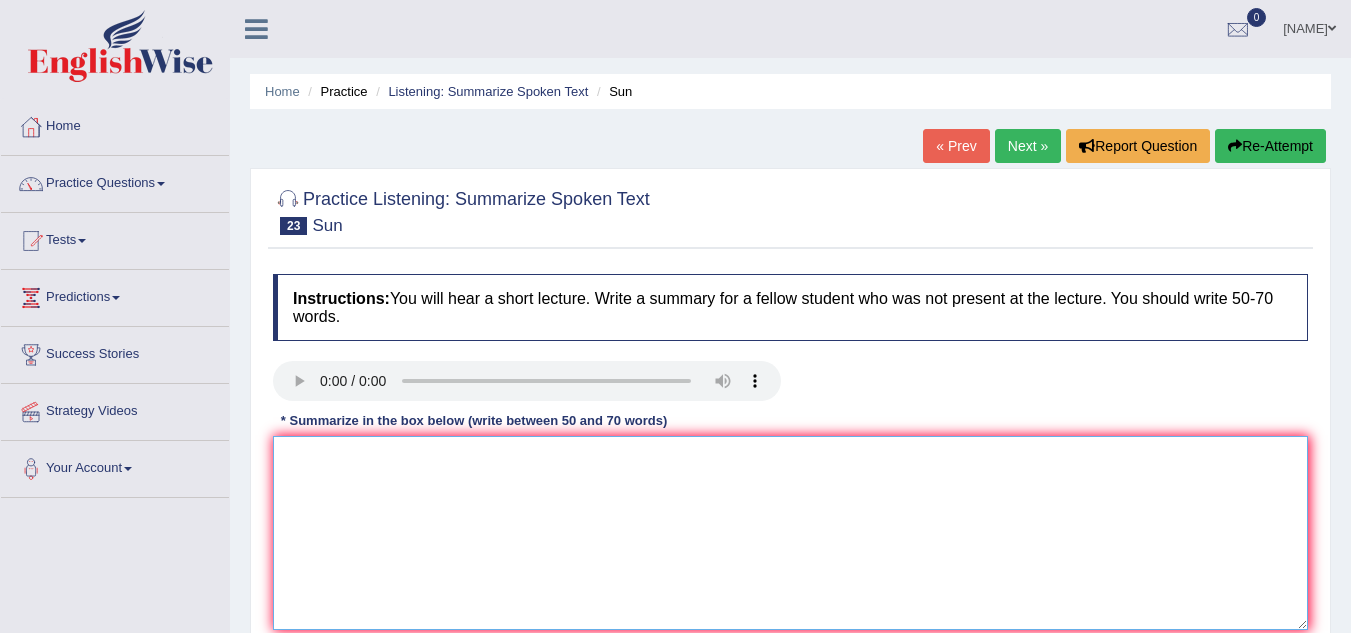 click at bounding box center (790, 533) 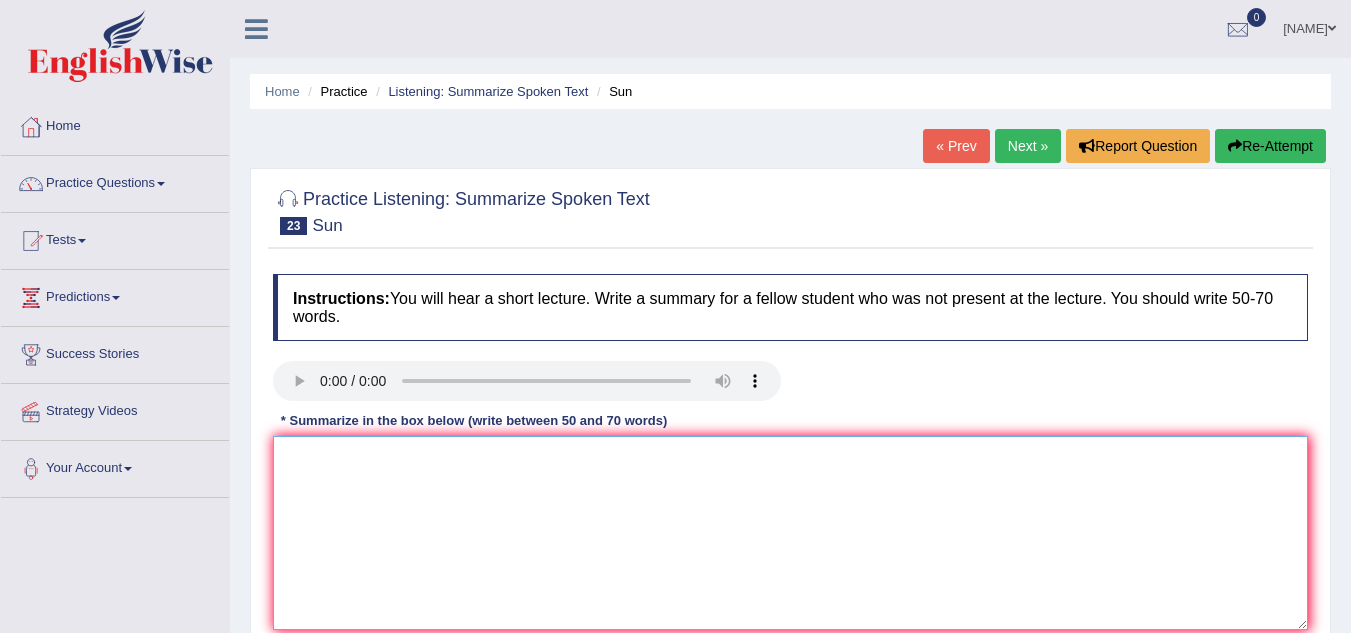 paste on "A noteworthy point revealed in the lecture was about society and brain.
To elaborate further, there was some information on most and people.
A considerable amount of significance was laid on simple and agree and human.
Additionally, a vital point was about group and voice.
In conclusion, the lecture provides crucial details about help and never and voice." 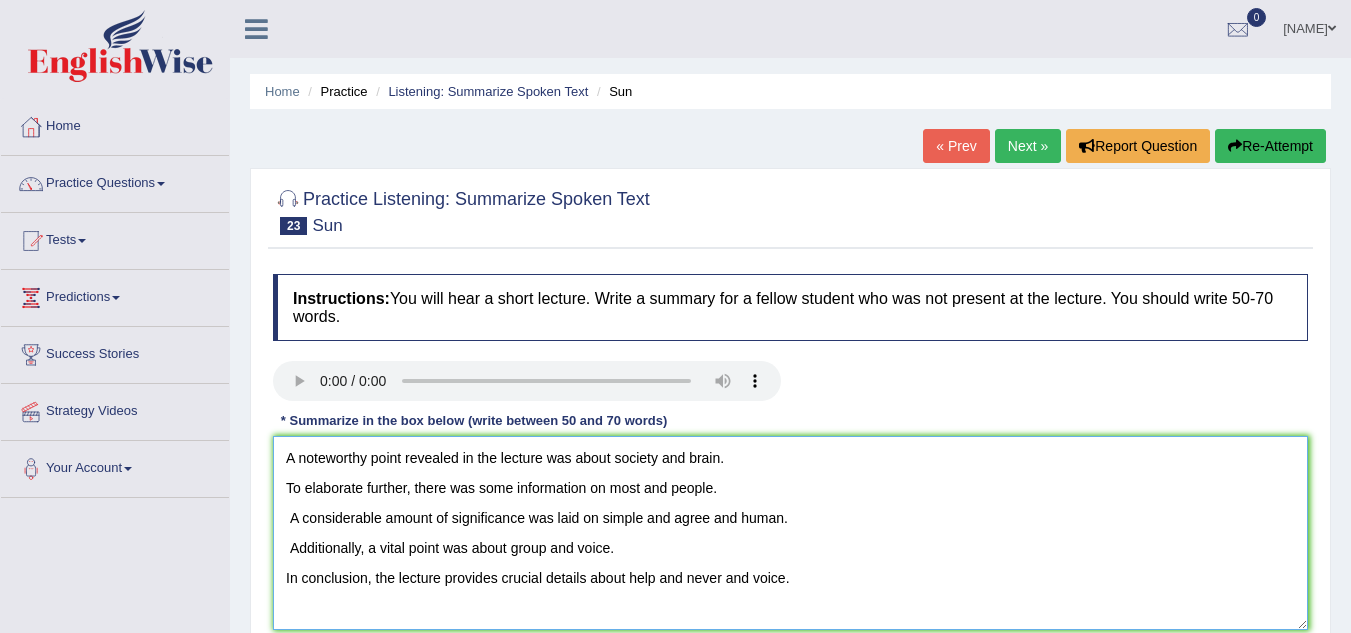 click on "A noteworthy point revealed in the lecture was about society and brain.
To elaborate further, there was some information on most and people.
A considerable amount of significance was laid on simple and agree and human.
Additionally, a vital point was about group and voice.
In conclusion, the lecture provides crucial details about help and never and voice." at bounding box center [790, 533] 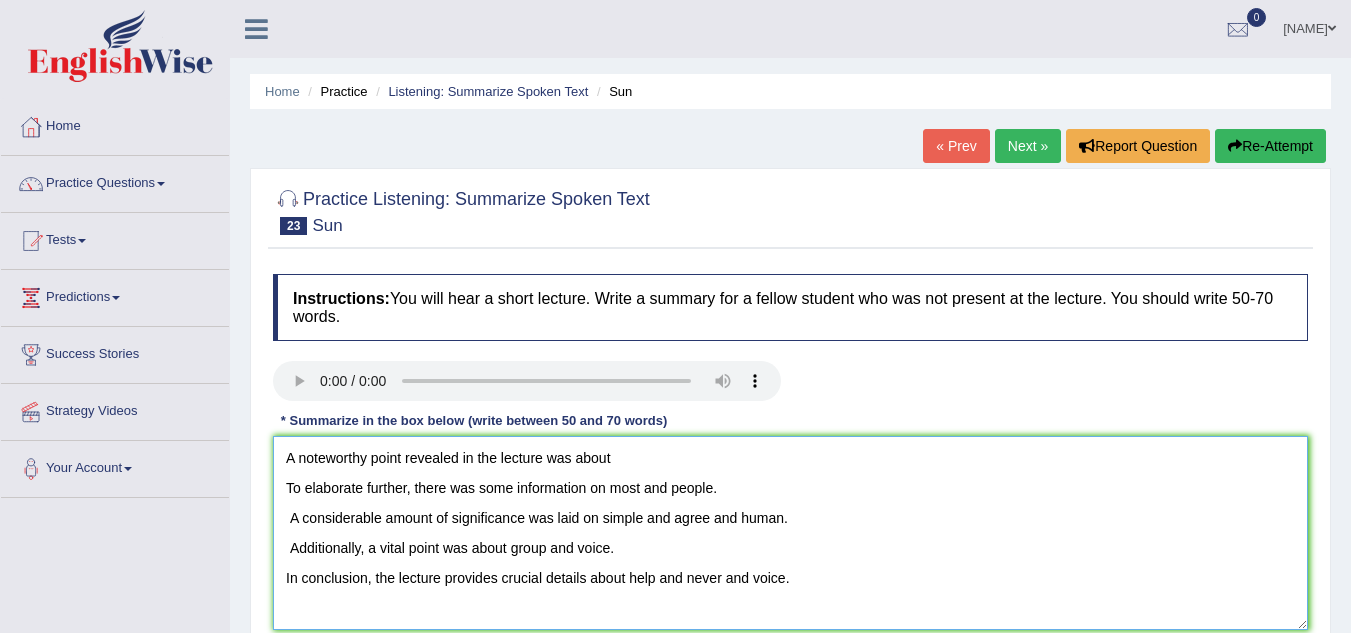 click on "A noteworthy point revealed in the lecture was about
To elaborate further, there was some information on most and people.
A considerable amount of significance was laid on simple and agree and human.
Additionally, a vital point was about group and voice.
In conclusion, the lecture provides crucial details about help and never and voice." at bounding box center (790, 533) 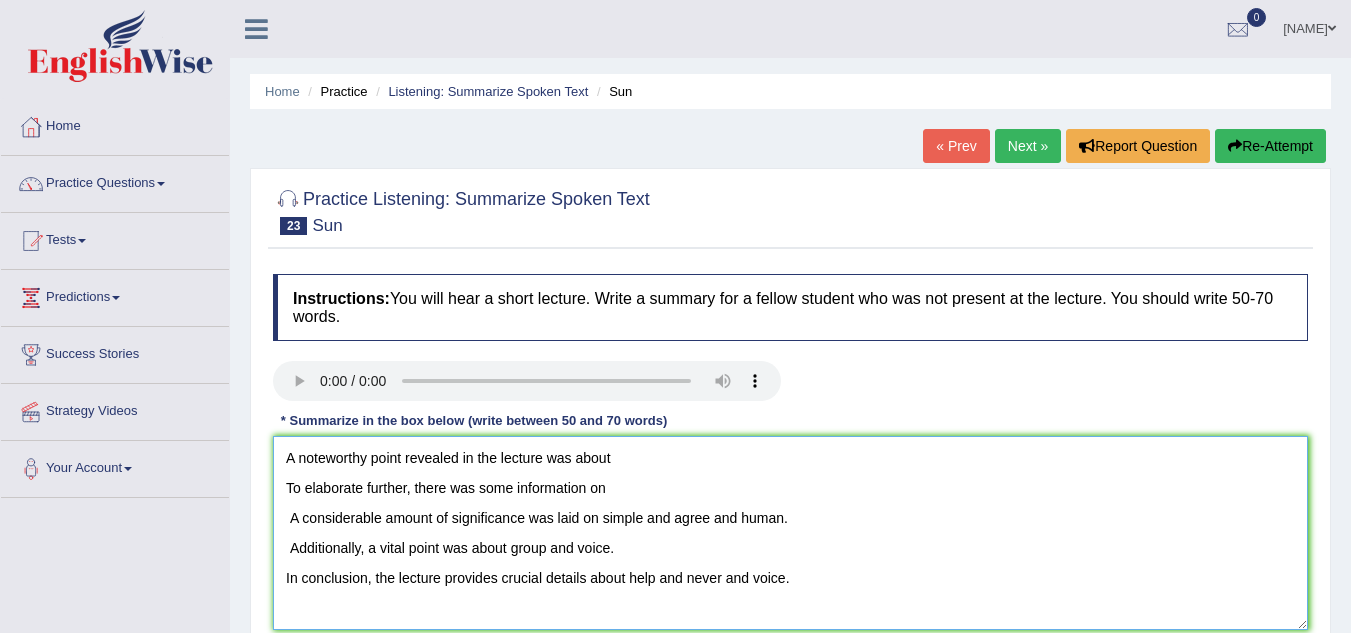 click on "A noteworthy point revealed in the lecture was about
To elaborate further, there was some information on
A considerable amount of significance was laid on simple and agree and human.
Additionally, a vital point was about group and voice.
In conclusion, the lecture provides crucial details about help and never and voice." at bounding box center [790, 533] 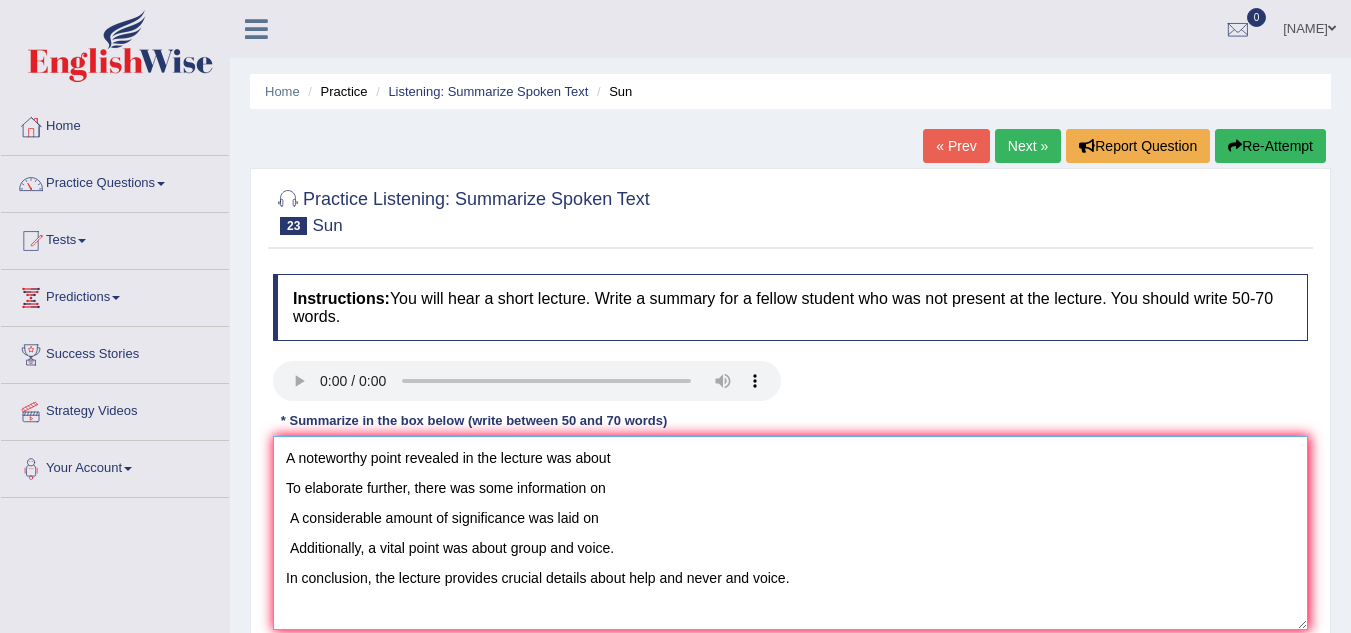 click on "A noteworthy point revealed in the lecture was about
To elaborate further, there was some information on
A considerable amount of significance was laid on
Additionally, a vital point was about group and voice.
In conclusion, the lecture provides crucial details about help and never and voice." at bounding box center [790, 533] 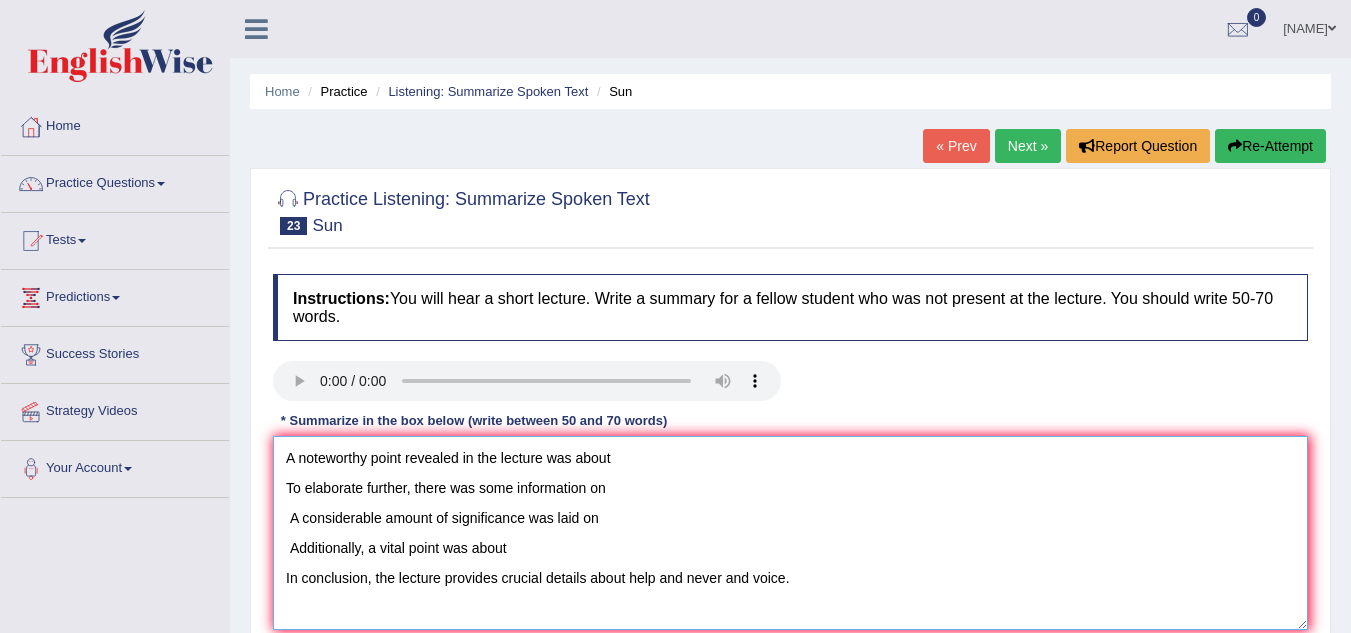 click on "A noteworthy point revealed in the lecture was about
To elaborate further, there was some information on
A considerable amount of significance was laid on
Additionally, a vital point was about
In conclusion, the lecture provides crucial details about help and never and voice." at bounding box center (790, 533) 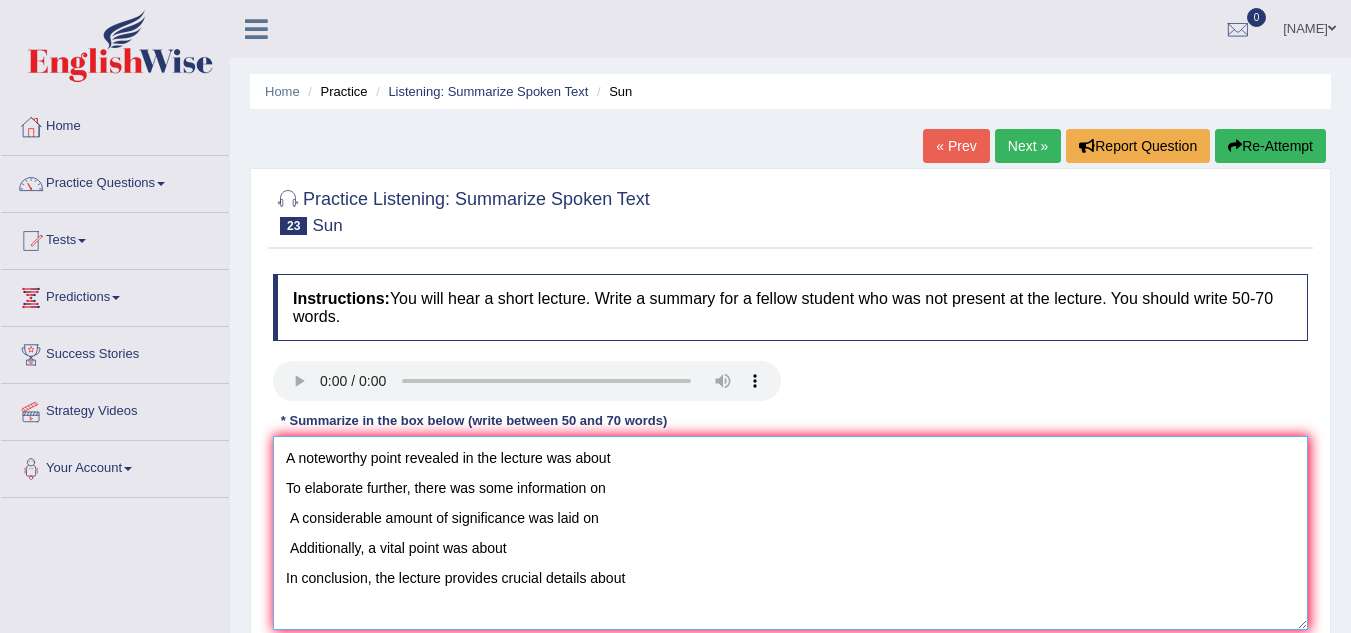 drag, startPoint x: 276, startPoint y: 459, endPoint x: 685, endPoint y: 610, distance: 435.98395 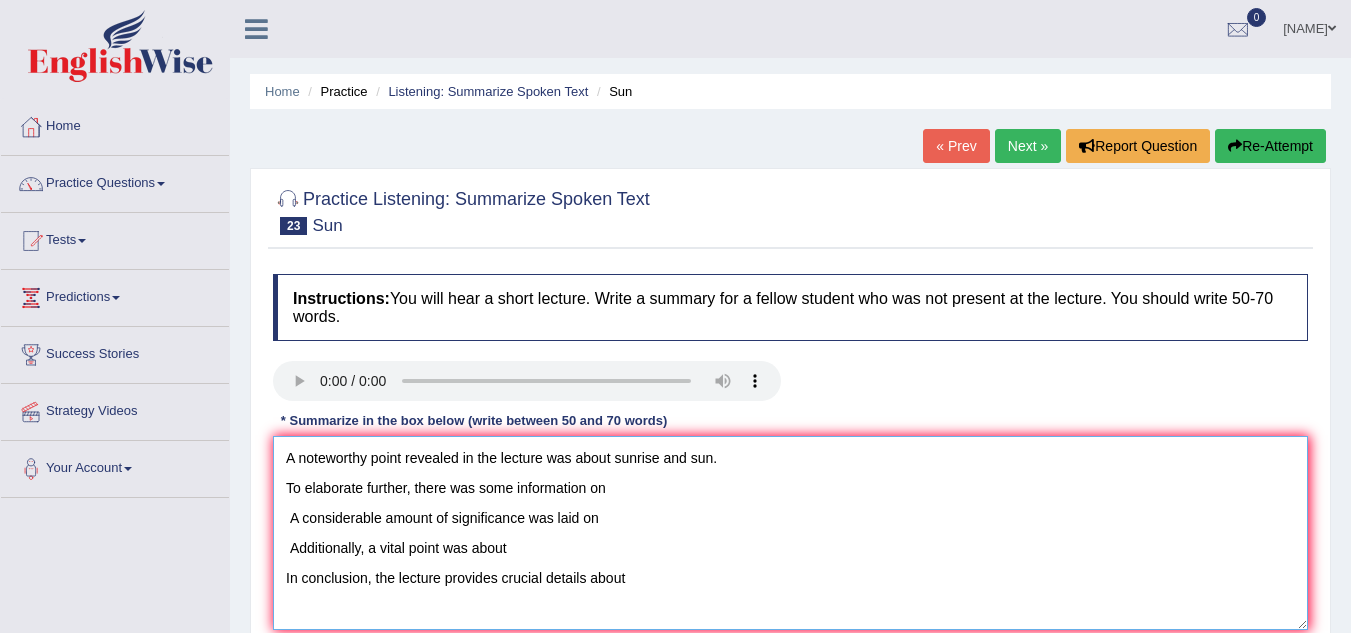 click on "A noteworthy point revealed in the lecture was about sunrise and sun.
To elaborate further, there was some information on
A considerable amount of significance was laid on
Additionally, a vital point was about
In conclusion, the lecture provides crucial details about" at bounding box center (790, 533) 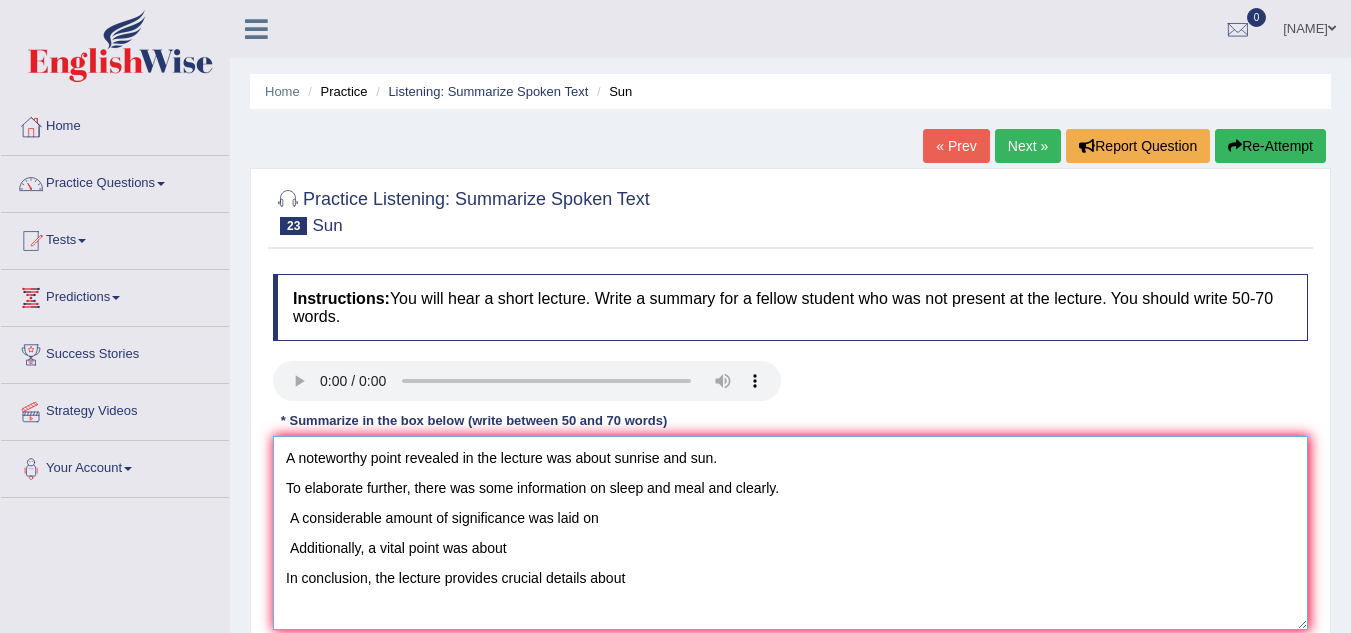 click on "A noteworthy point revealed in the lecture was about sunrise and sun.
To elaborate further, there was some information on sleep and meal and clearly.
A considerable amount of significance was laid on
Additionally, a vital point was about
In conclusion, the lecture provides crucial details about" at bounding box center (790, 533) 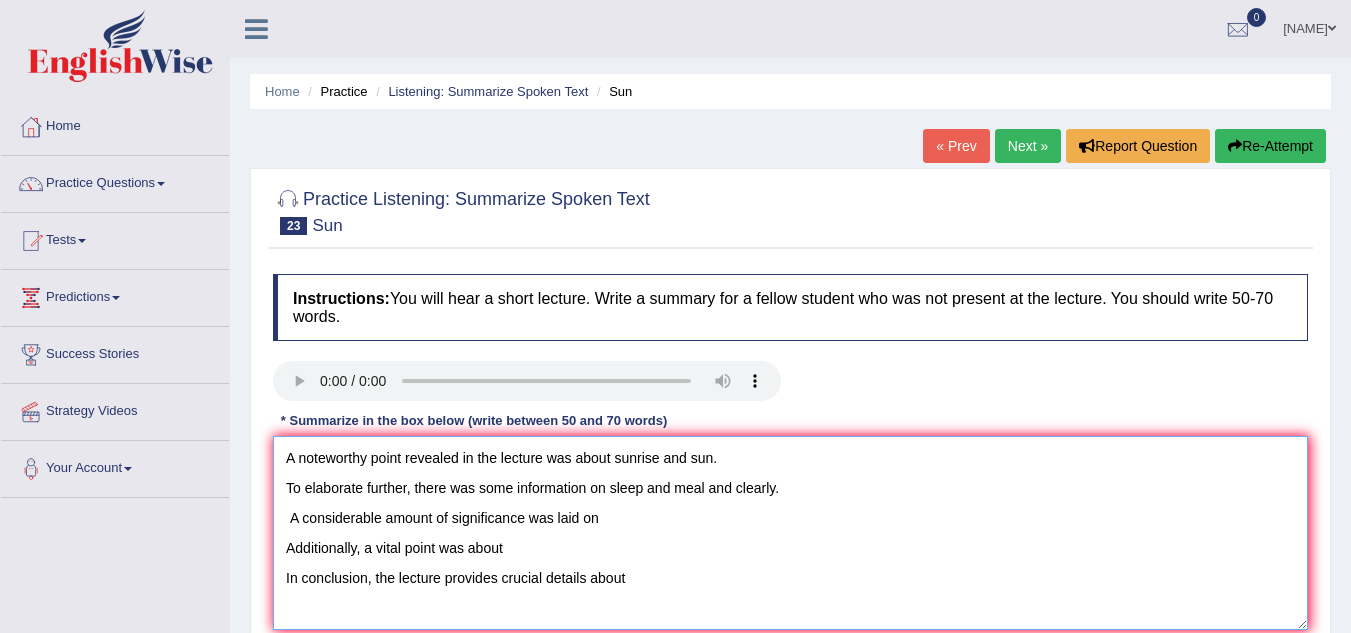 click on "A noteworthy point revealed in the lecture was about sunrise and sun.
To elaborate further, there was some information on sleep and meal and clearly.
A considerable amount of significance was laid on
Additionally, a vital point was about
In conclusion, the lecture provides crucial details about" at bounding box center [790, 533] 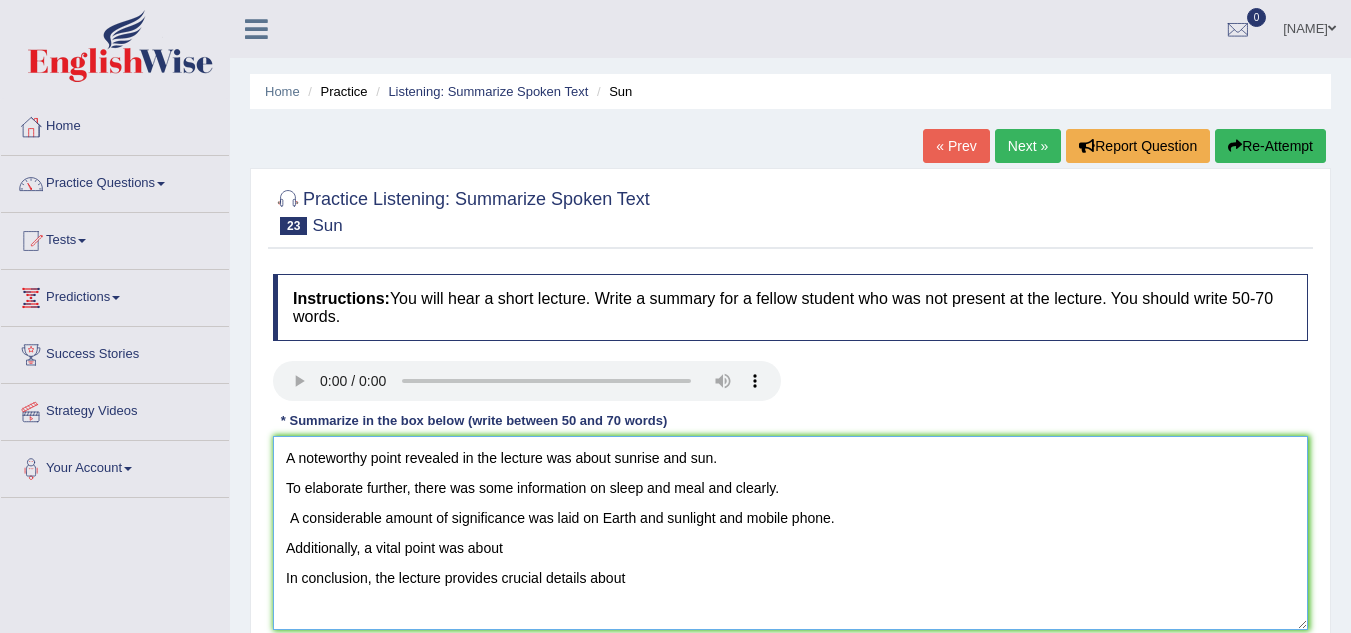 drag, startPoint x: 509, startPoint y: 573, endPoint x: 518, endPoint y: 553, distance: 21.931713 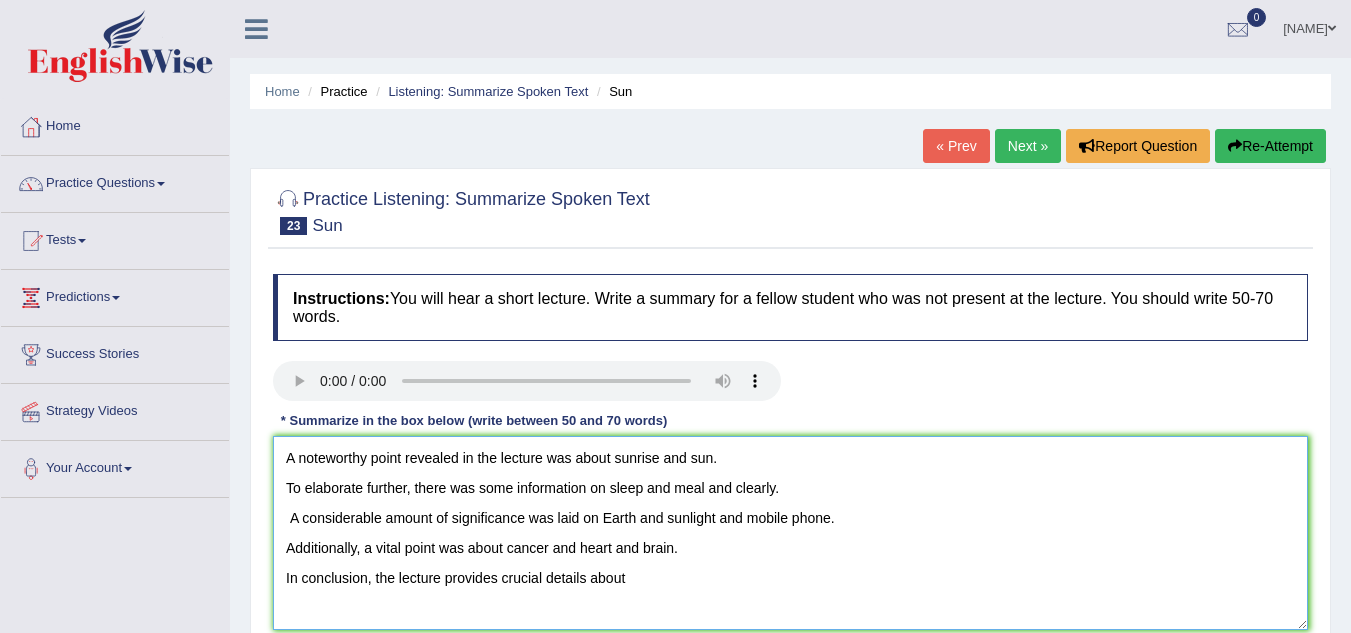 click on "A noteworthy point revealed in the lecture was about sunrise and sun.
To elaborate further, there was some information on sleep and meal and clearly.
A considerable amount of significance was laid on Earth and sunlight and mobile phone.
Additionally, a vital point was about cancer and heart and brain.
In conclusion, the lecture provides crucial details about" at bounding box center (790, 533) 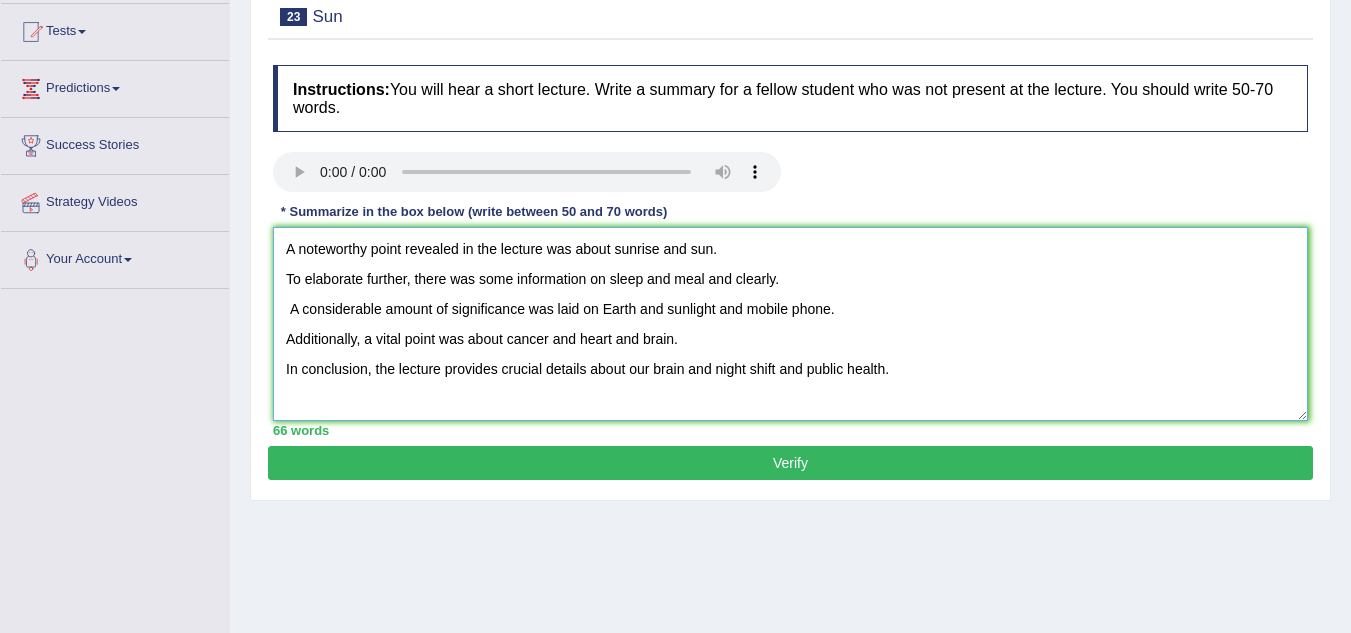 scroll, scrollTop: 206, scrollLeft: 0, axis: vertical 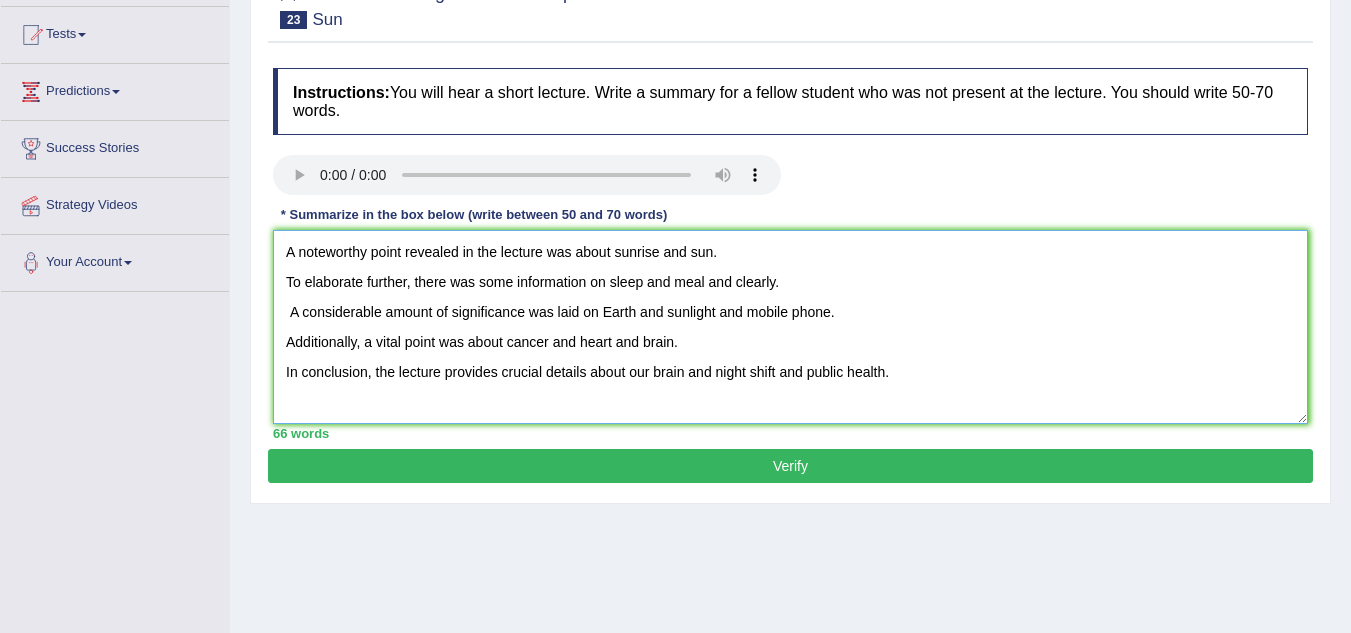 type on "A noteworthy point revealed in the lecture was about sunrise and sun.
To elaborate further, there was some information on sleep and meal and clearly.
A considerable amount of significance was laid on Earth and sunlight and mobile phone.
Additionally, a vital point was about cancer and heart and brain.
In conclusion, the lecture provides crucial details about our brain and night shift and public health." 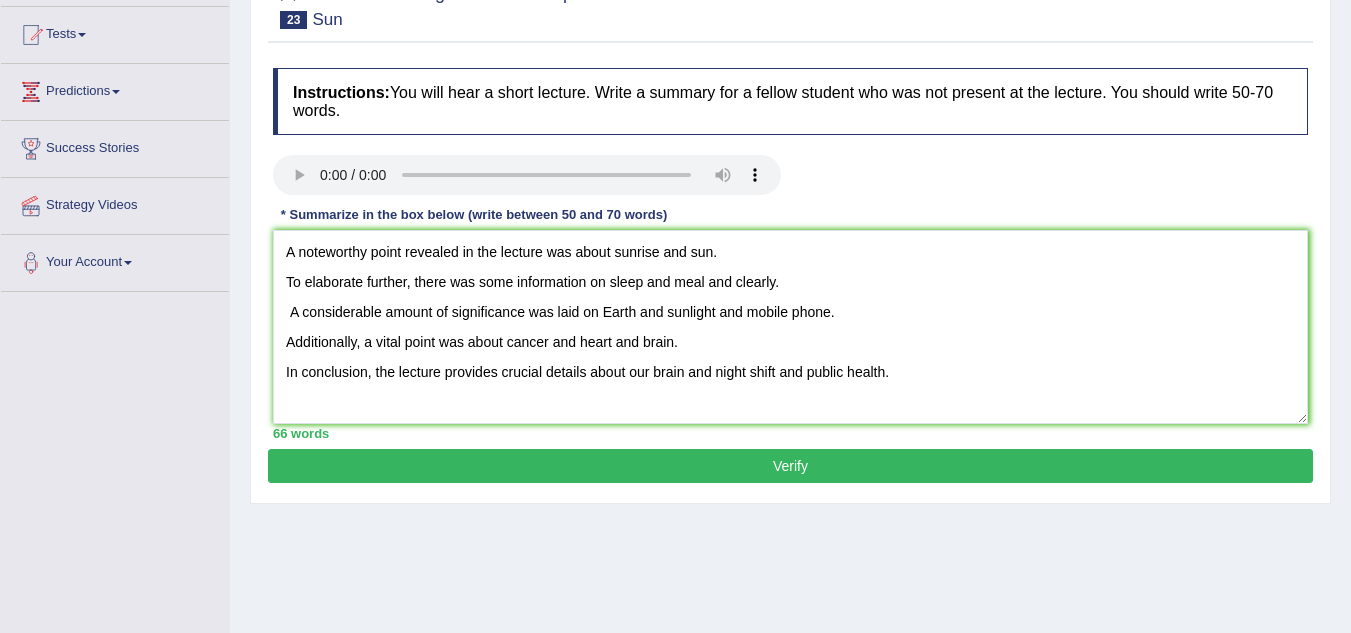 click on "Verify" at bounding box center [790, 466] 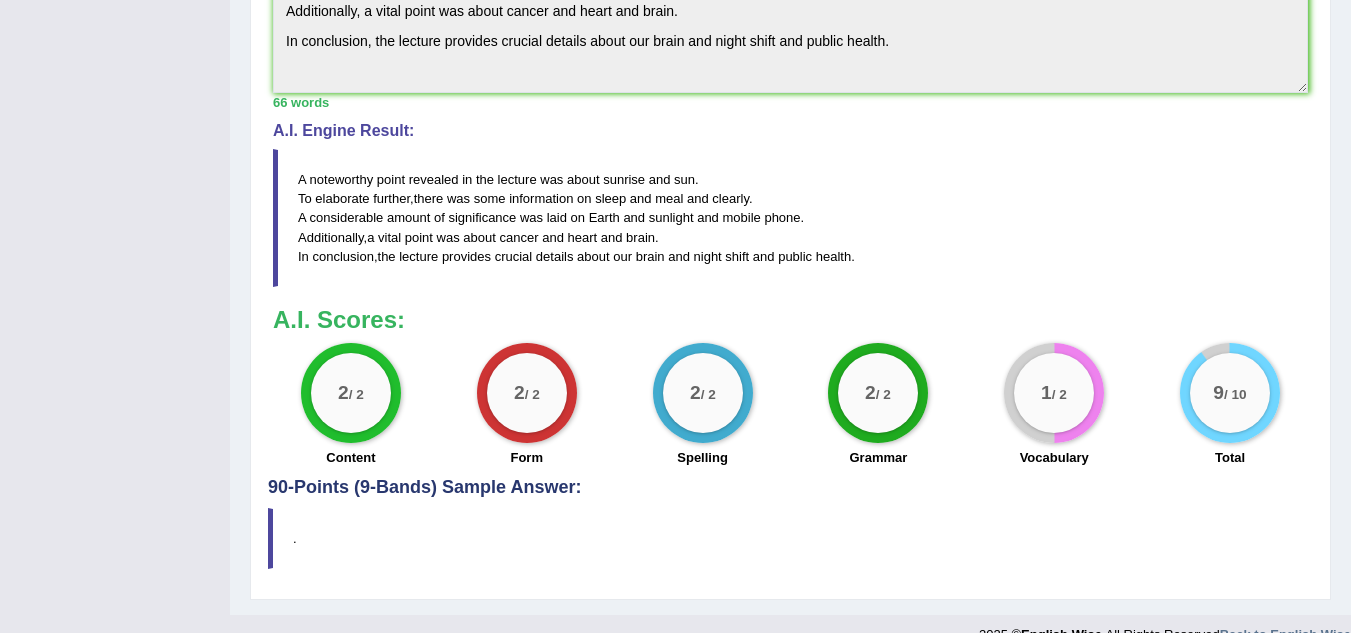 scroll, scrollTop: 684, scrollLeft: 0, axis: vertical 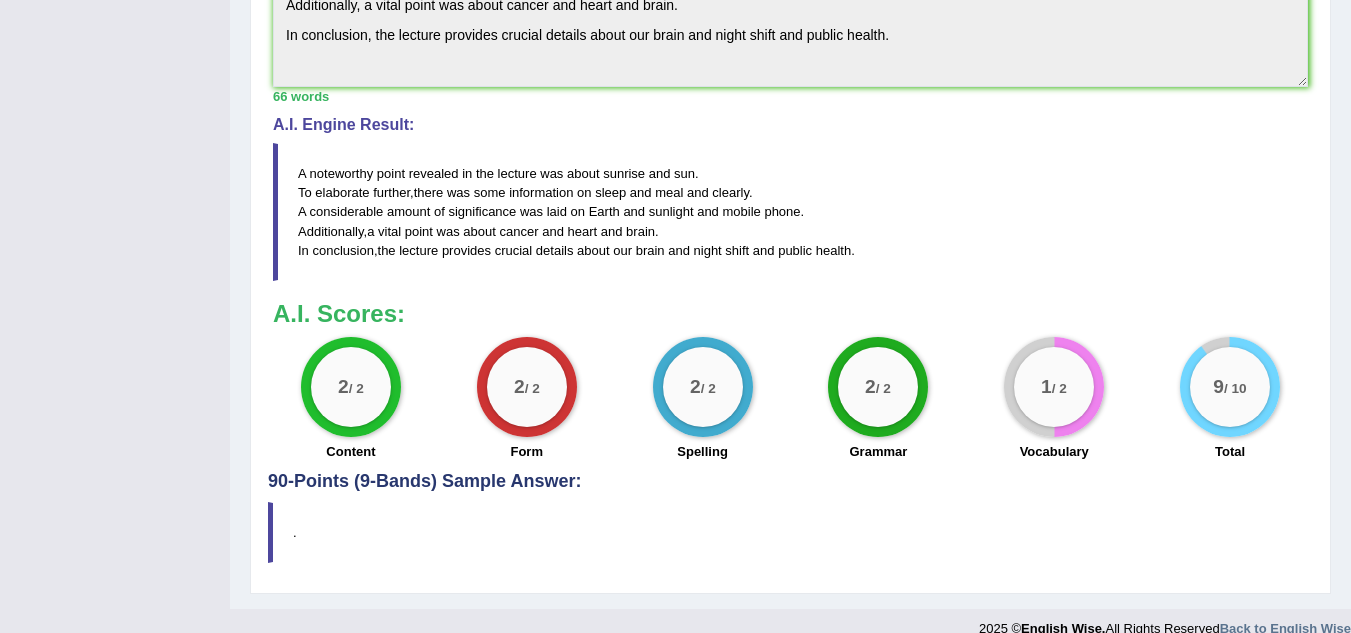 click on "Home
Practice
Listening: Summarize Spoken Text
Sun
« Prev Next »  Report Question  Re-Attempt
Practice Listening: Summarize Spoken Text
23
Sun
Instructions:  You will hear a short lecture. Write a summary for a fellow student who was not present at the lecture. You should write 50-70 words.
Transcript: Recorded Answer: * Summarize in the box below (write between 50 and 70 words) A noteworthy point revealed in the lecture was about sunrise and sun.
To elaborate further, there was some information on sleep and meal and clearly.
A considerable amount of significance was laid on Earth and sunlight and mobile phone.
Additionally, a vital point was about cancer and heart and brain.
In conclusion, the lecture provides crucial details about our brain and night shift and public health. 66 words Written Keywords: — A" at bounding box center [790, -38] 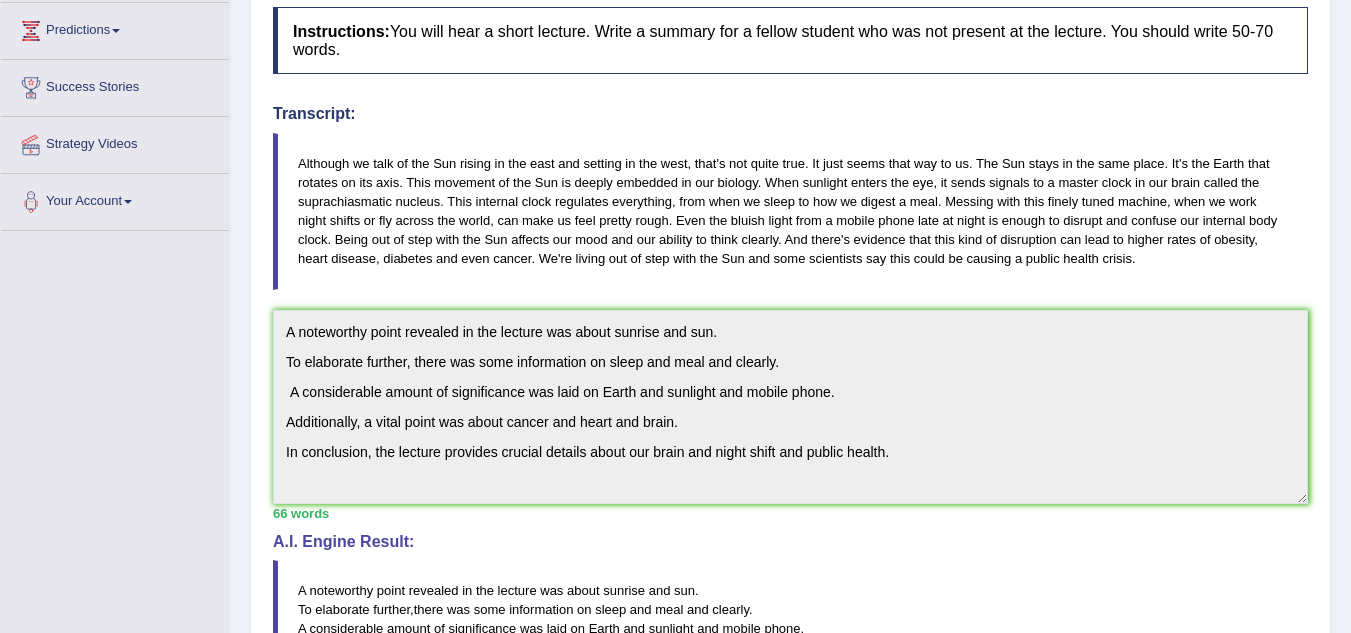 scroll, scrollTop: 125, scrollLeft: 0, axis: vertical 